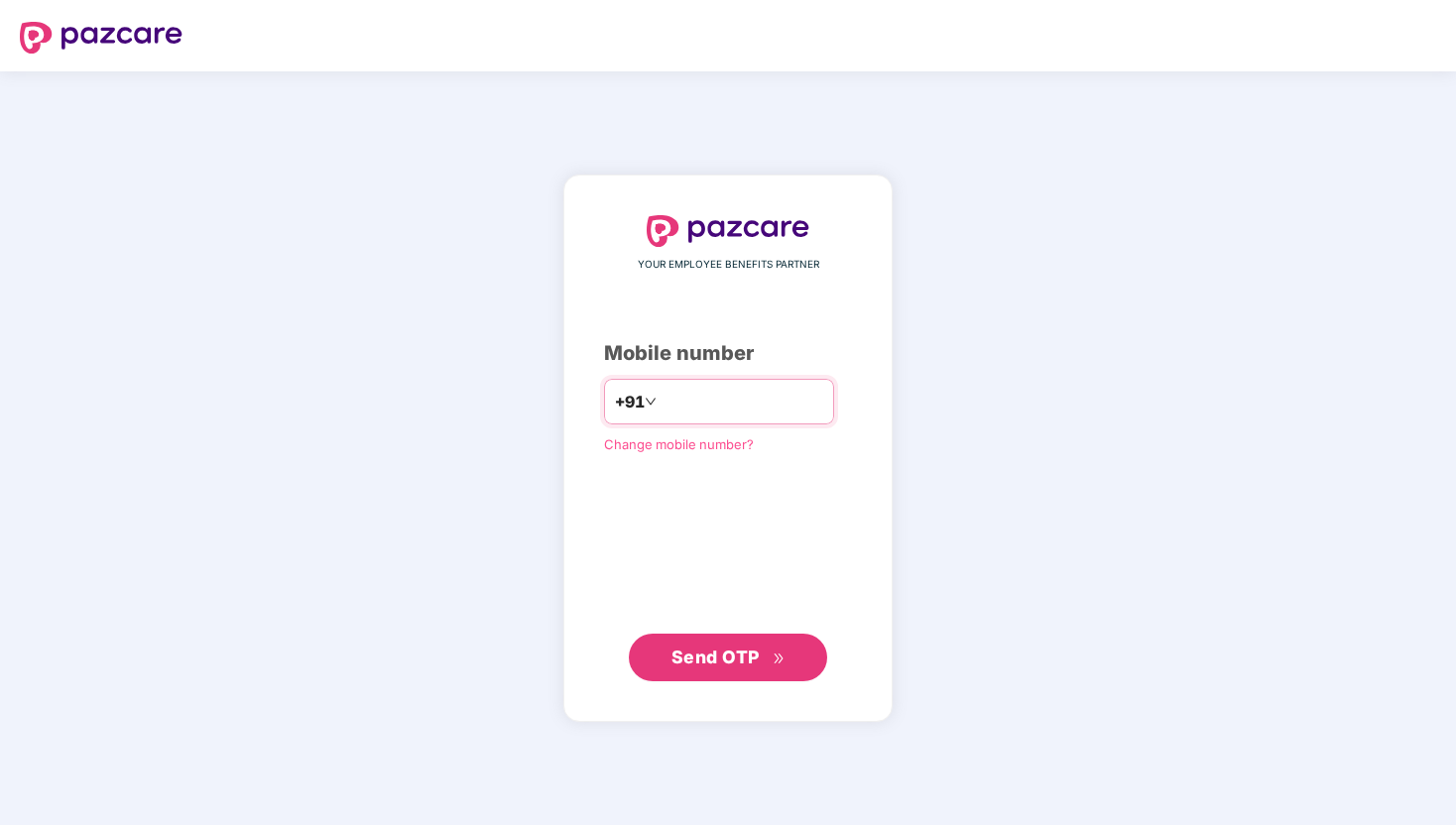 click at bounding box center [742, 402] 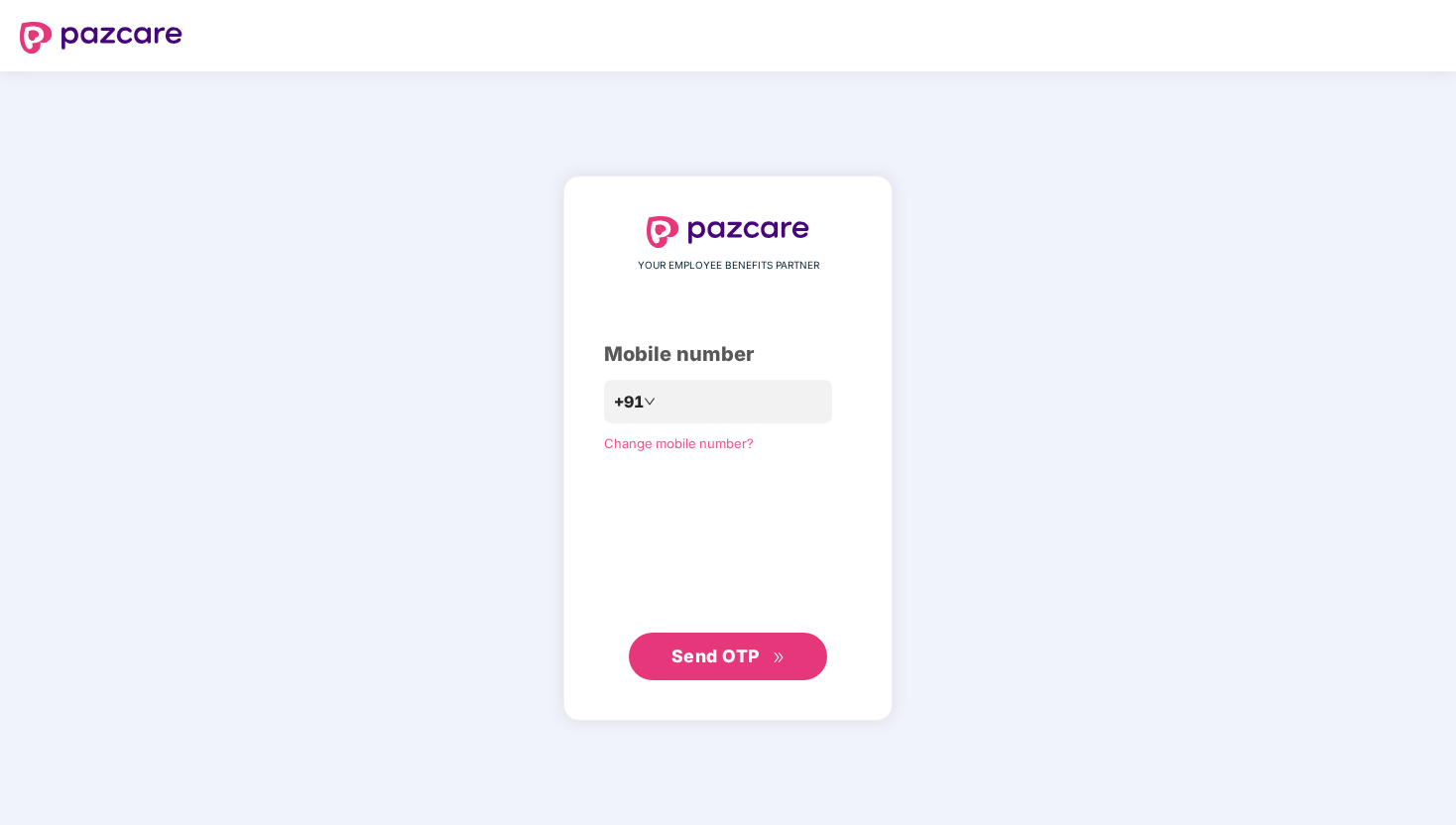 click on "Send OTP" at bounding box center [728, 656] 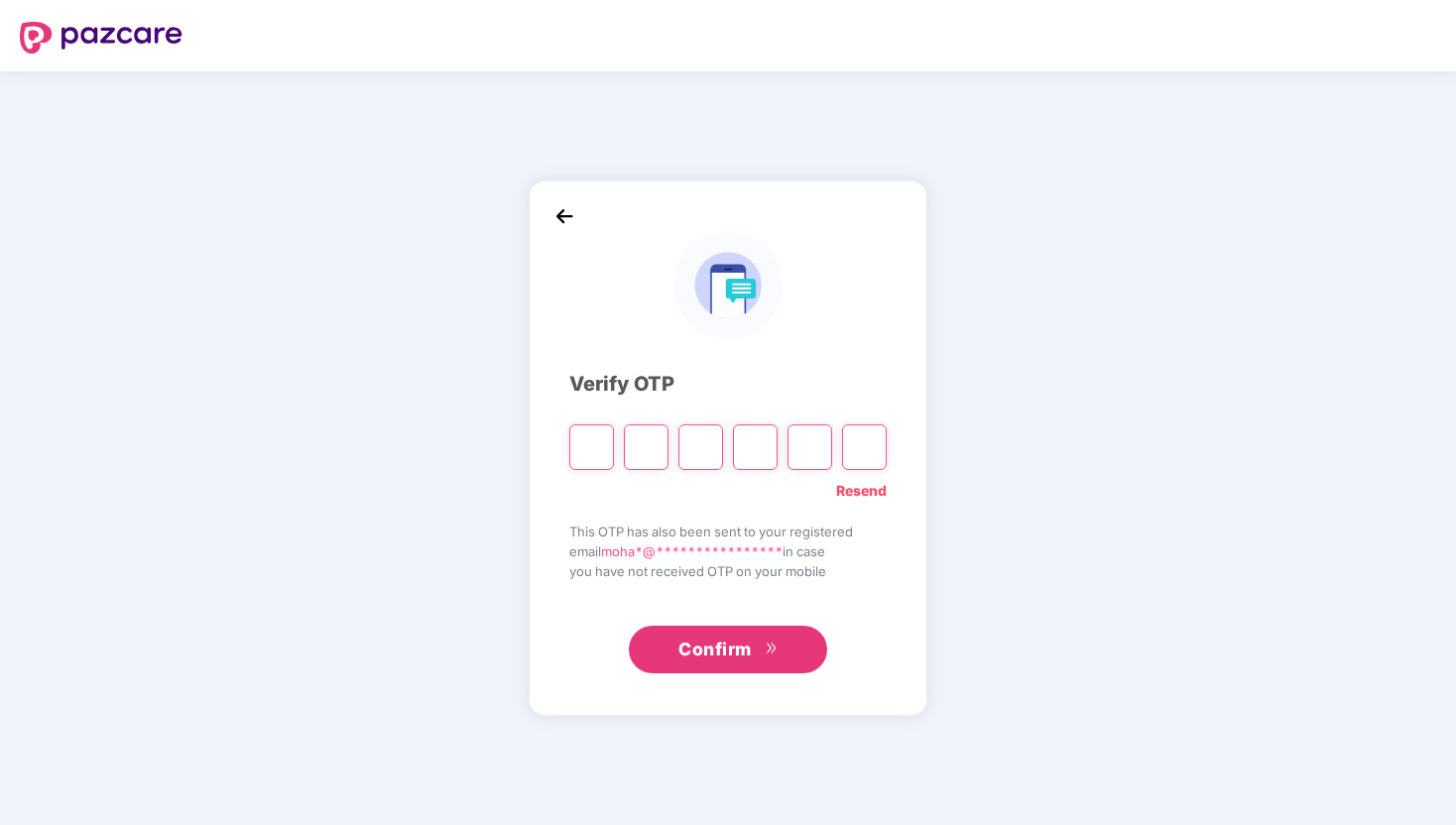 paste on "*" 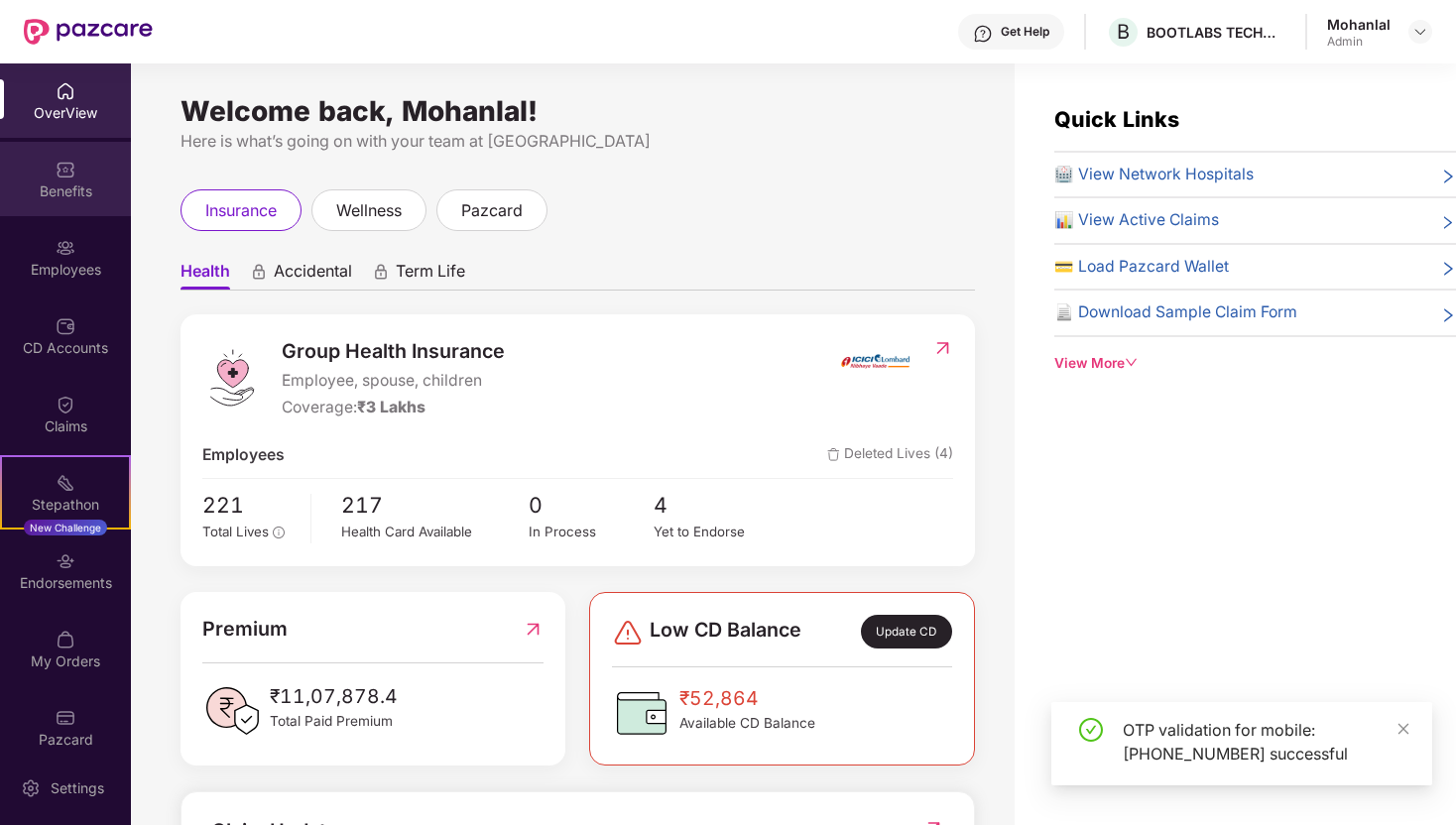 click on "Benefits" at bounding box center [65, 191] 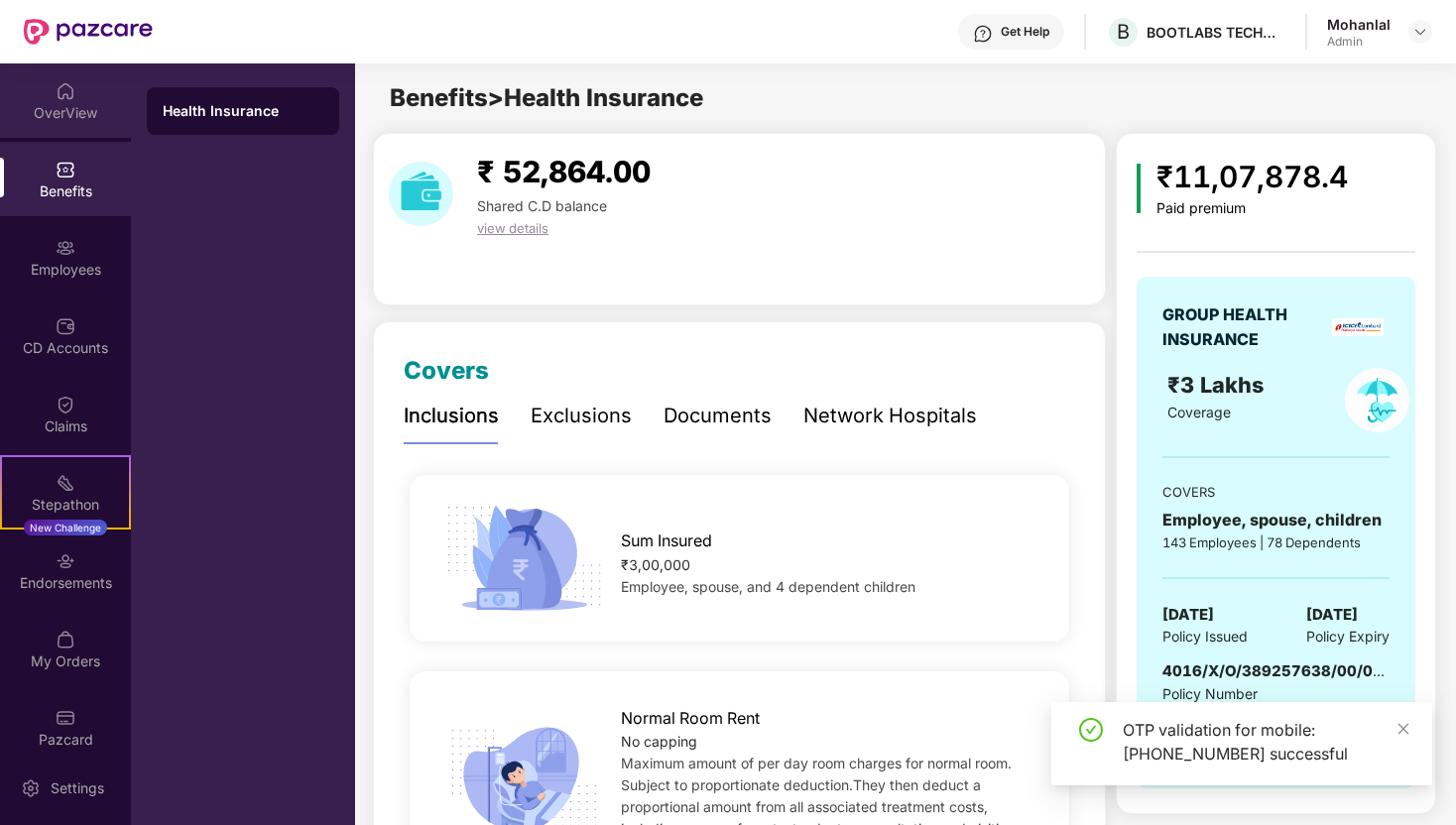 click on "OverView" at bounding box center [65, 113] 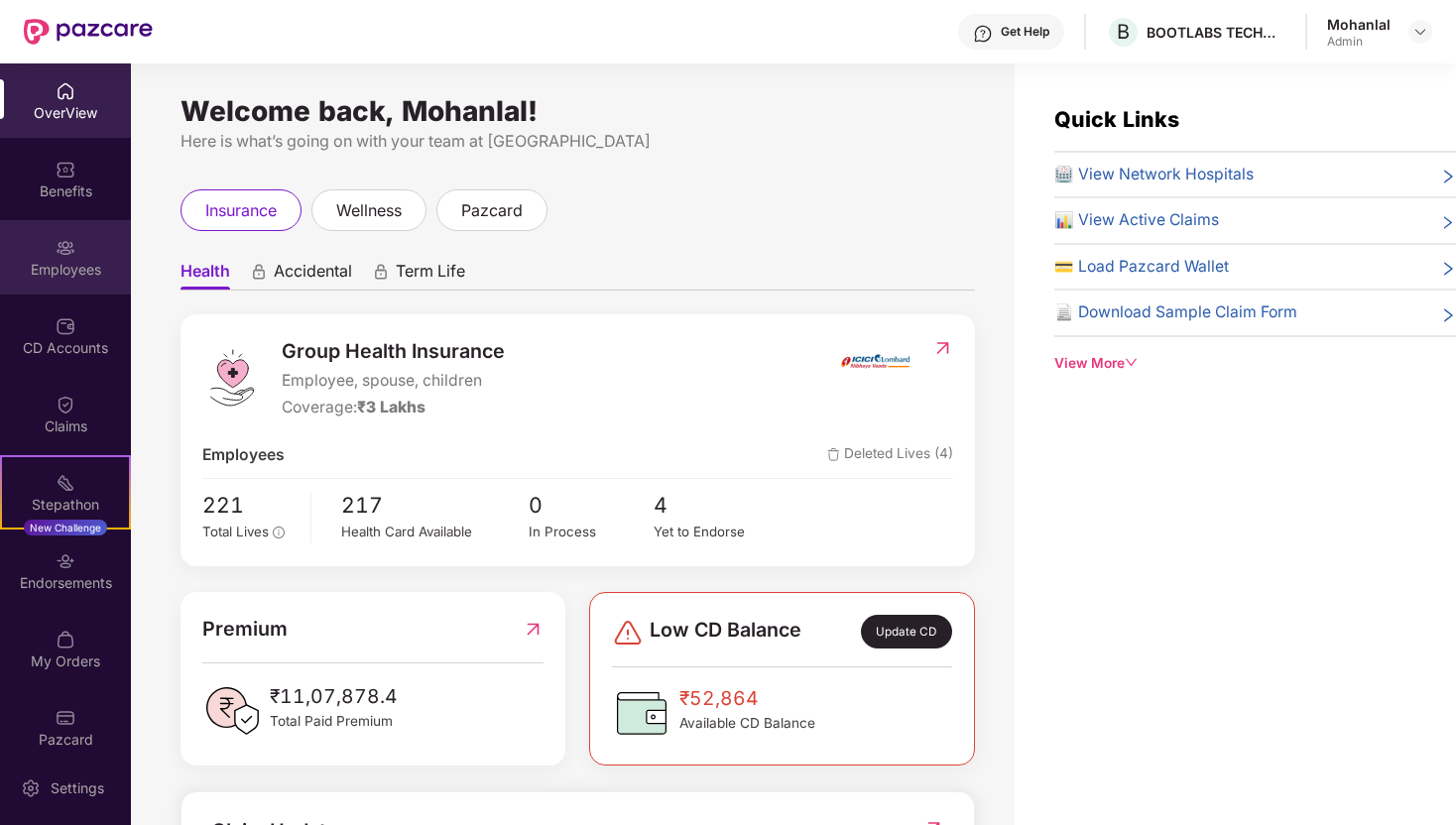 click on "Employees" at bounding box center [65, 270] 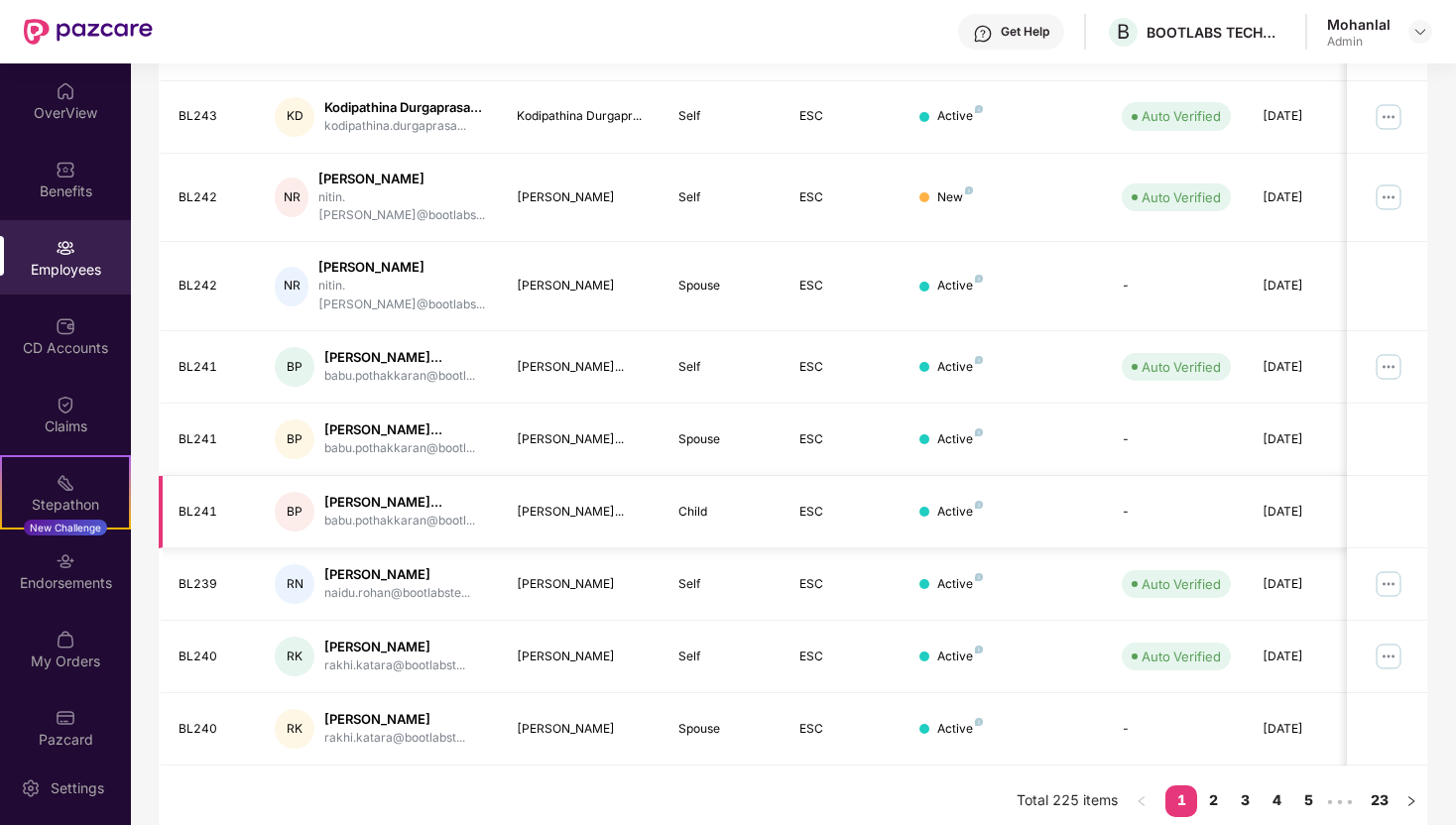 scroll, scrollTop: 460, scrollLeft: 0, axis: vertical 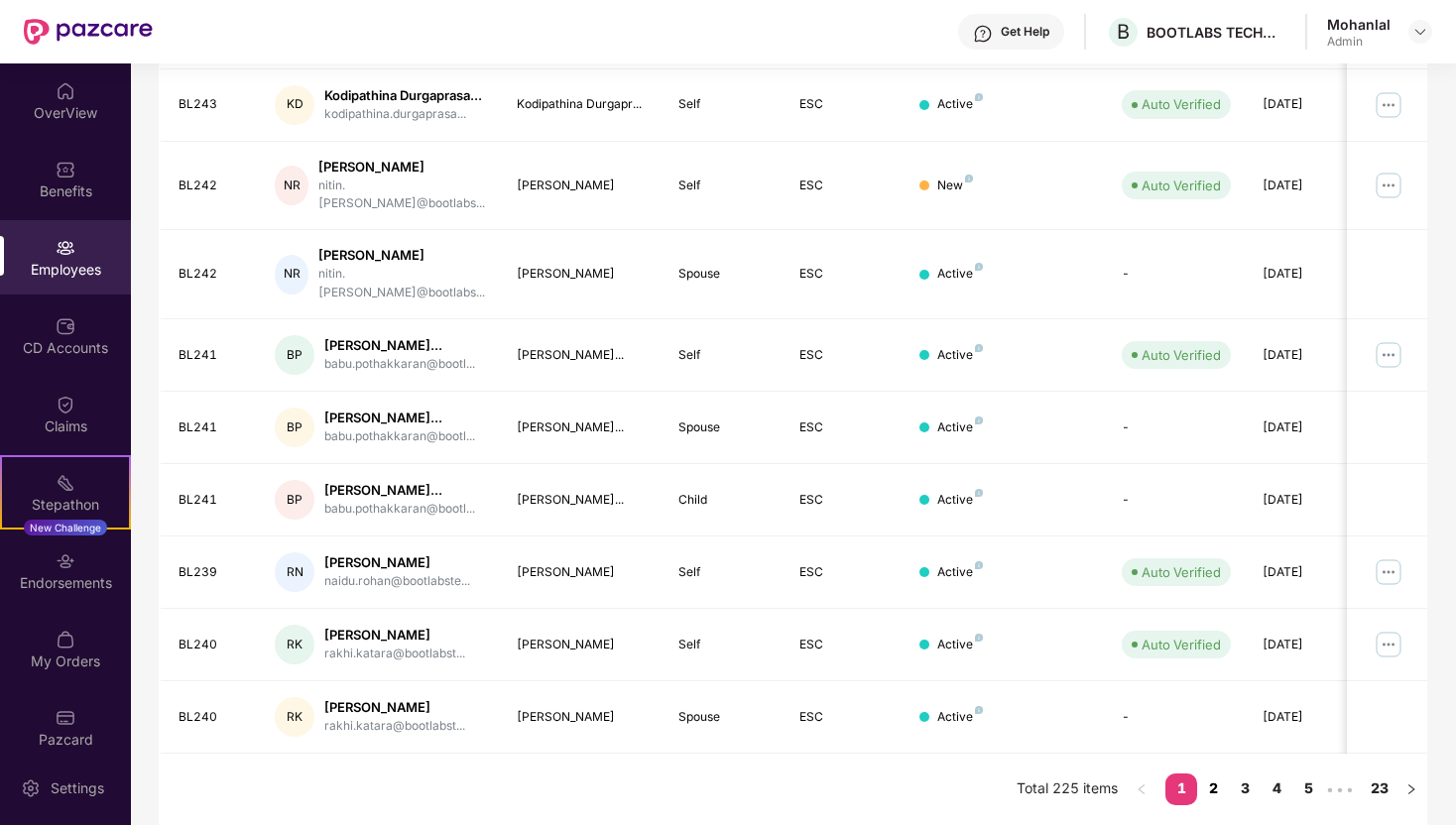 click on "2" at bounding box center [1213, 788] 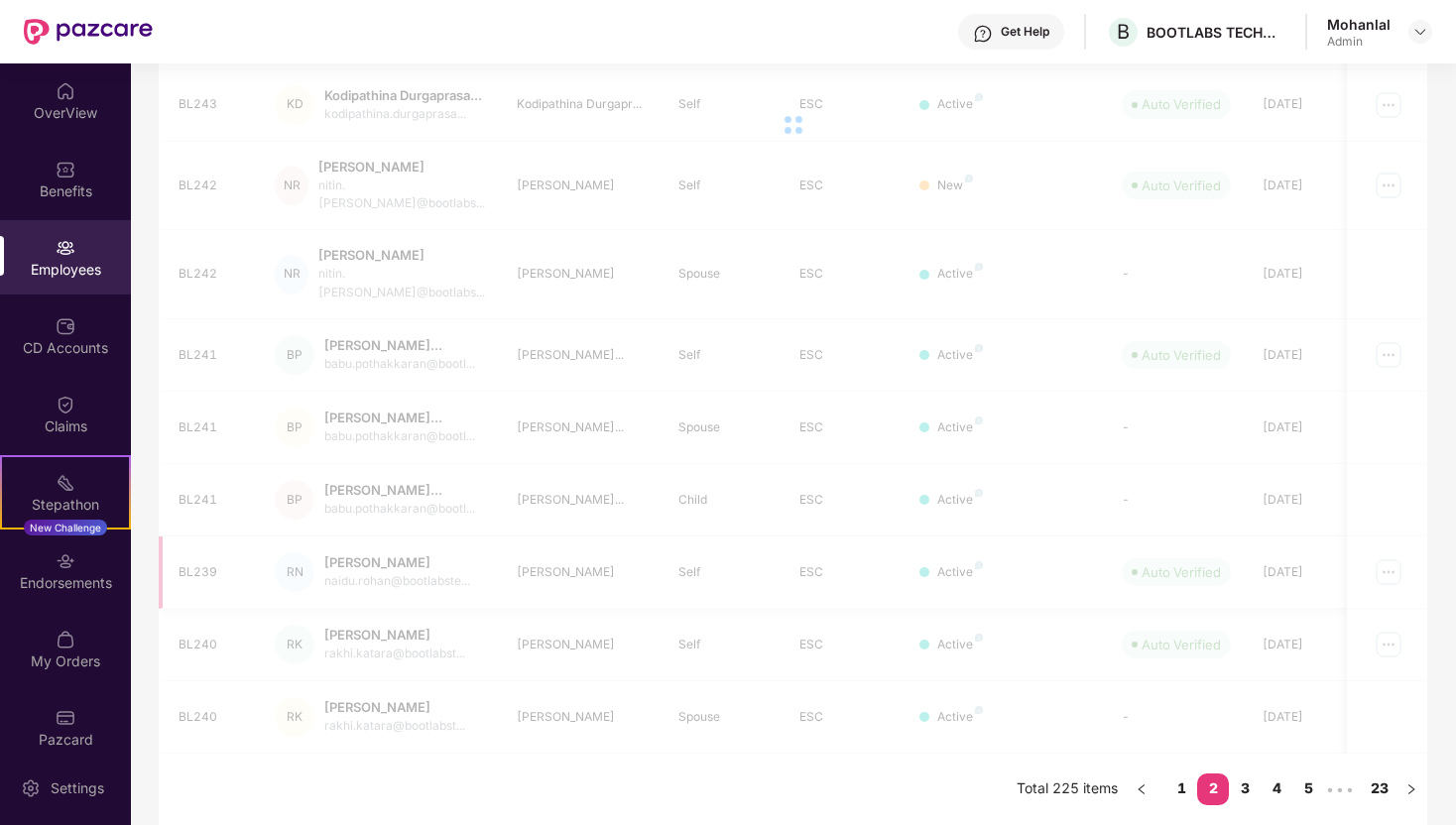 scroll, scrollTop: 426, scrollLeft: 0, axis: vertical 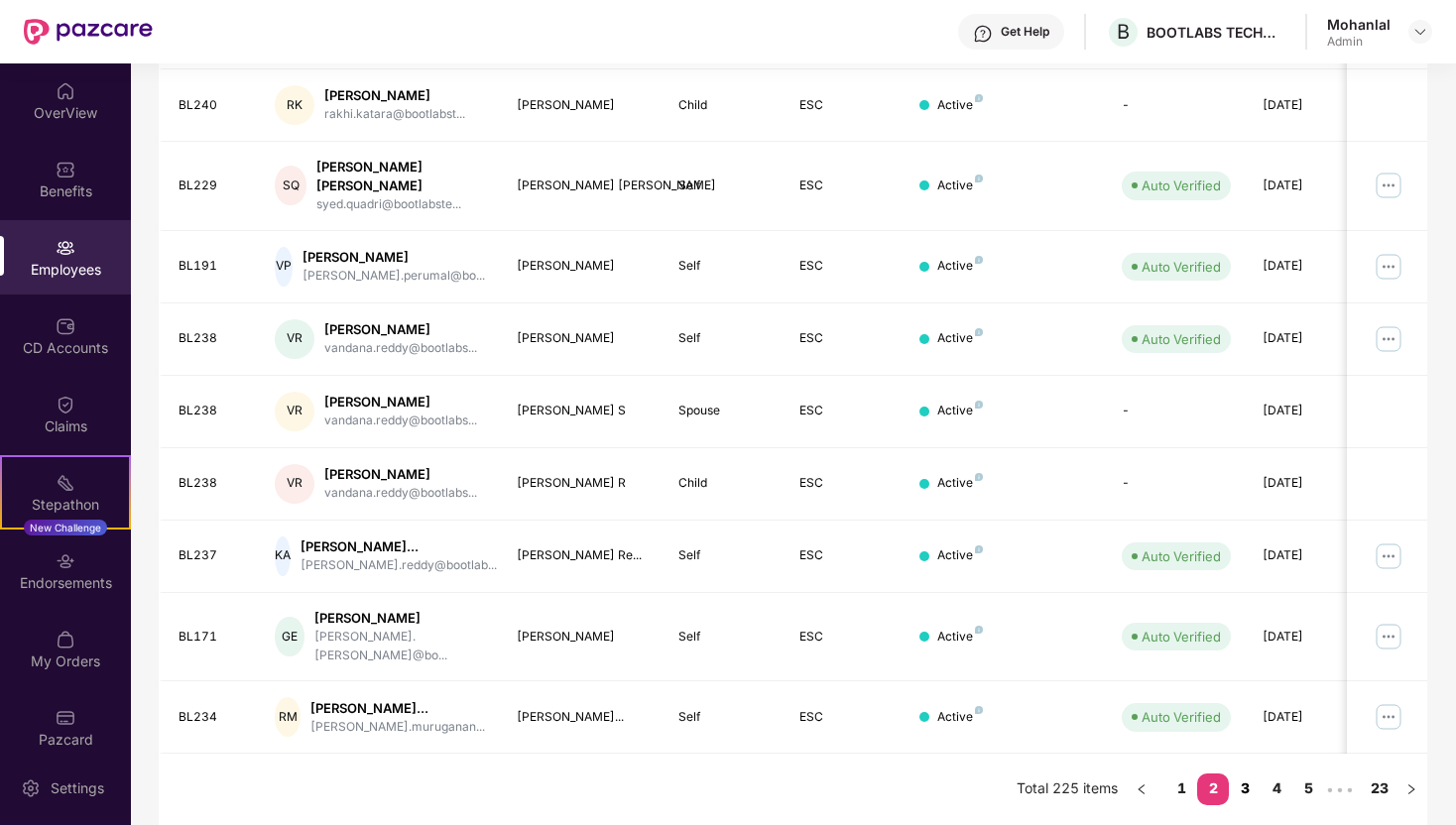 click on "3" at bounding box center (1245, 788) 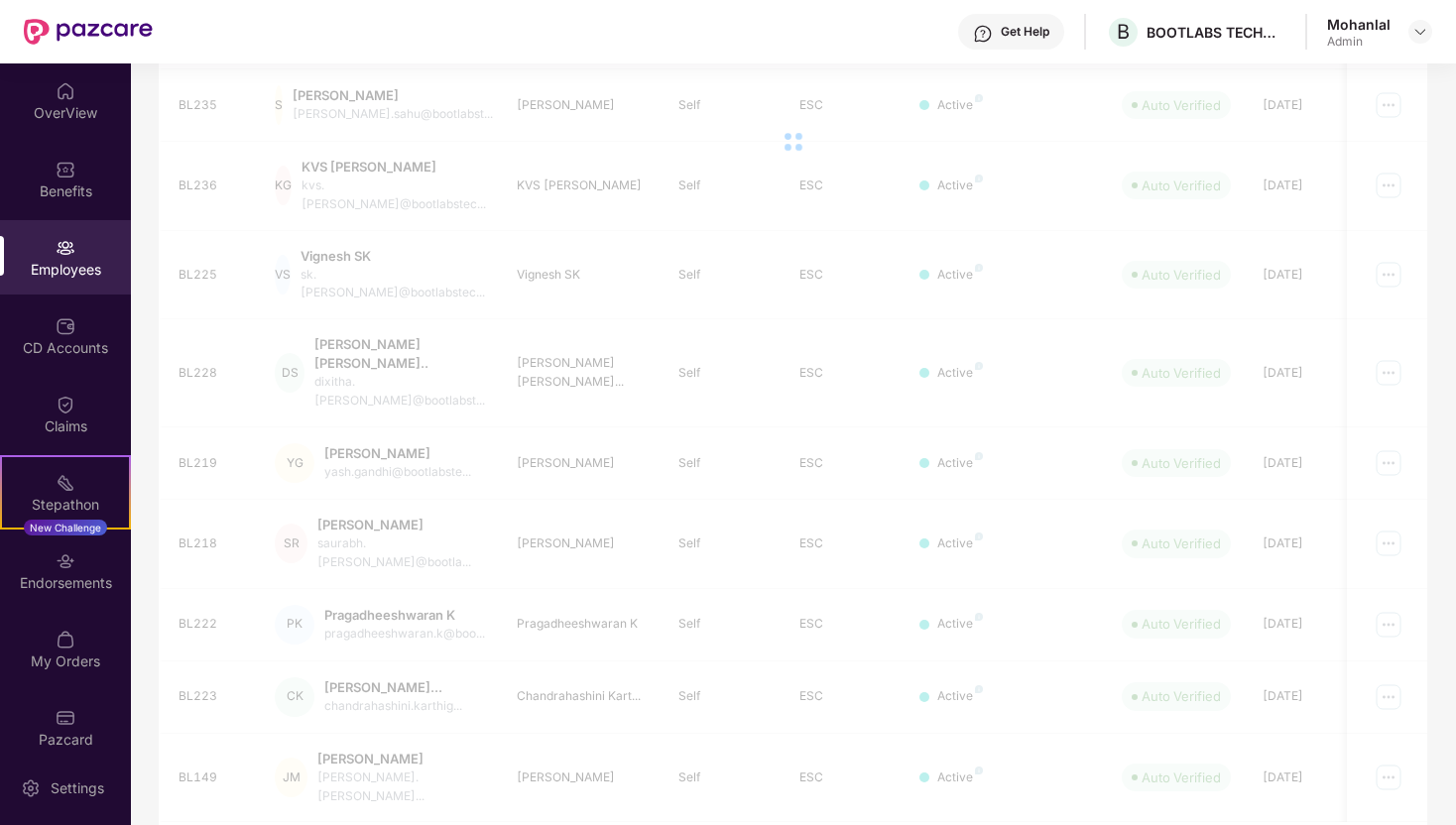scroll, scrollTop: 394, scrollLeft: 0, axis: vertical 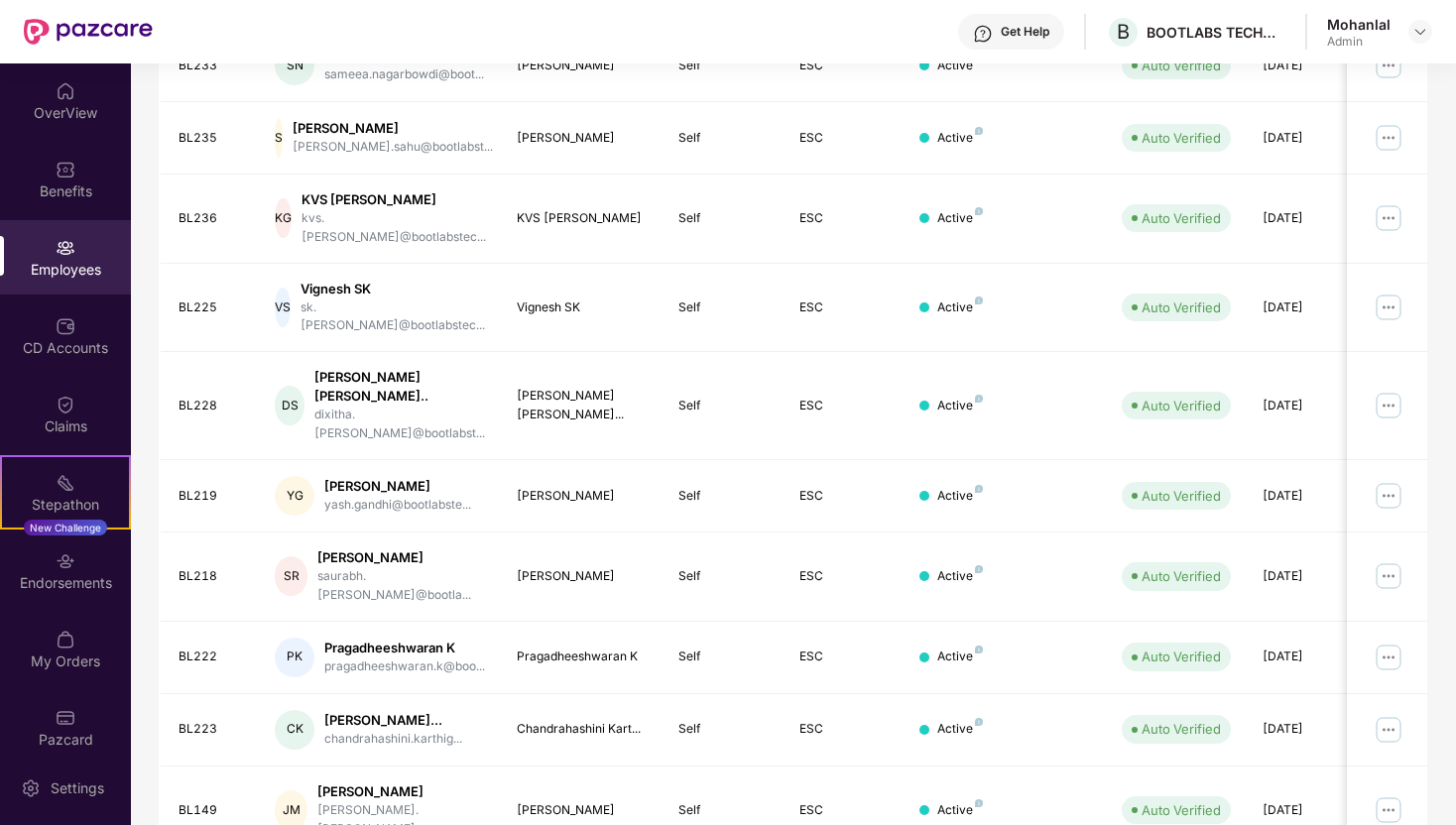 click on "1" at bounding box center (1181, 889) 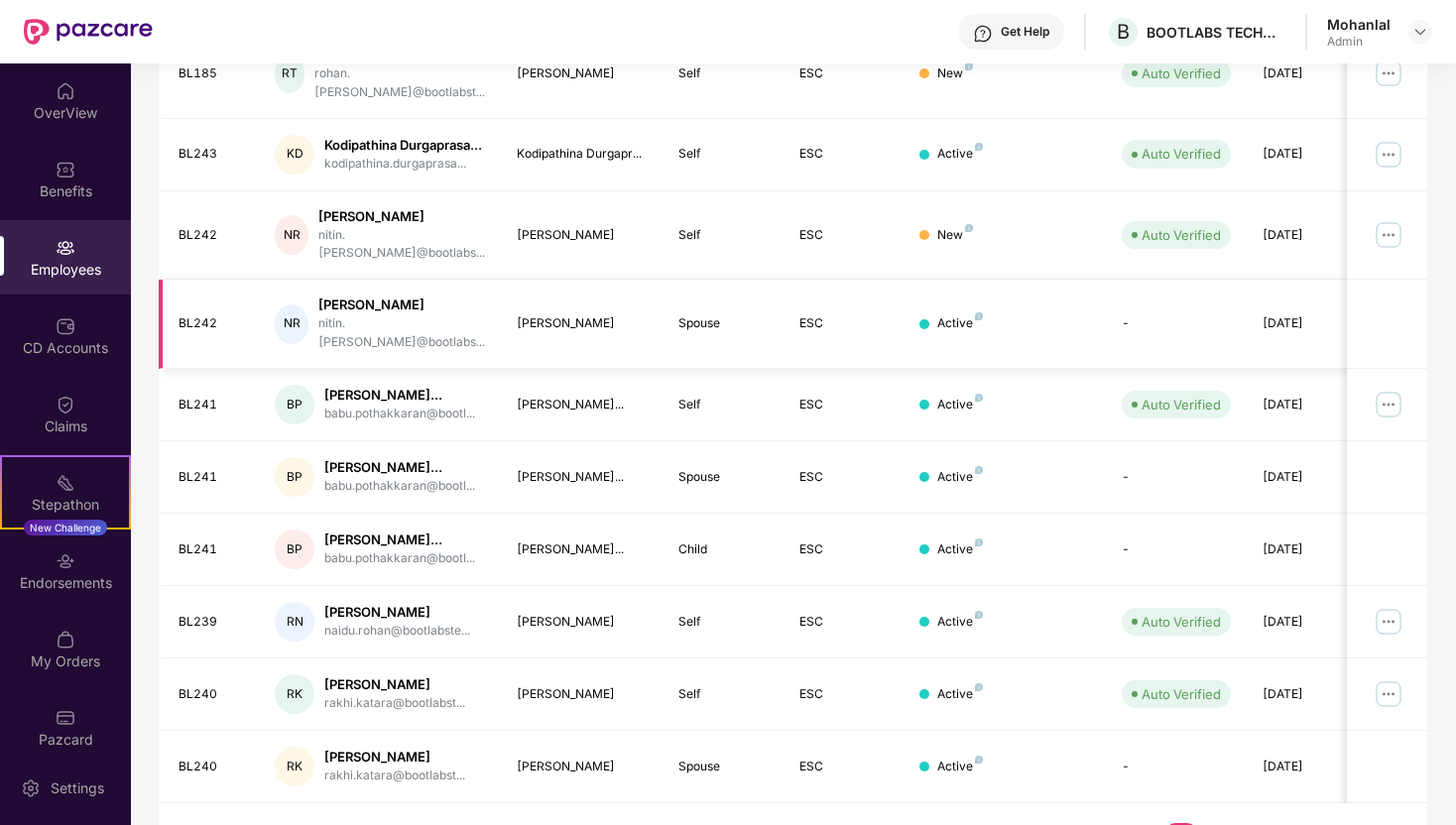 click on "[PERSON_NAME]" at bounding box center (402, 304) 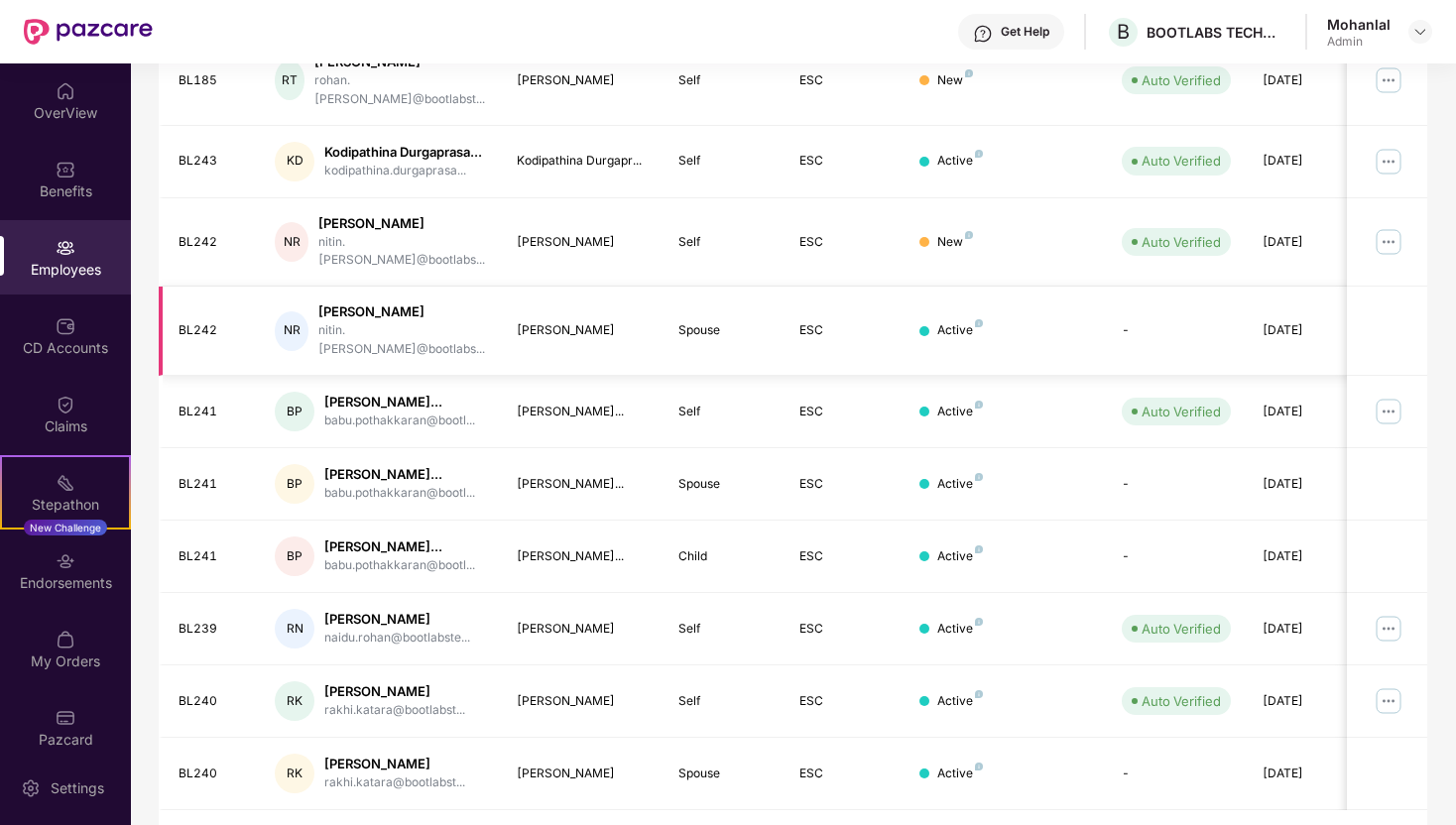 scroll, scrollTop: 386, scrollLeft: 0, axis: vertical 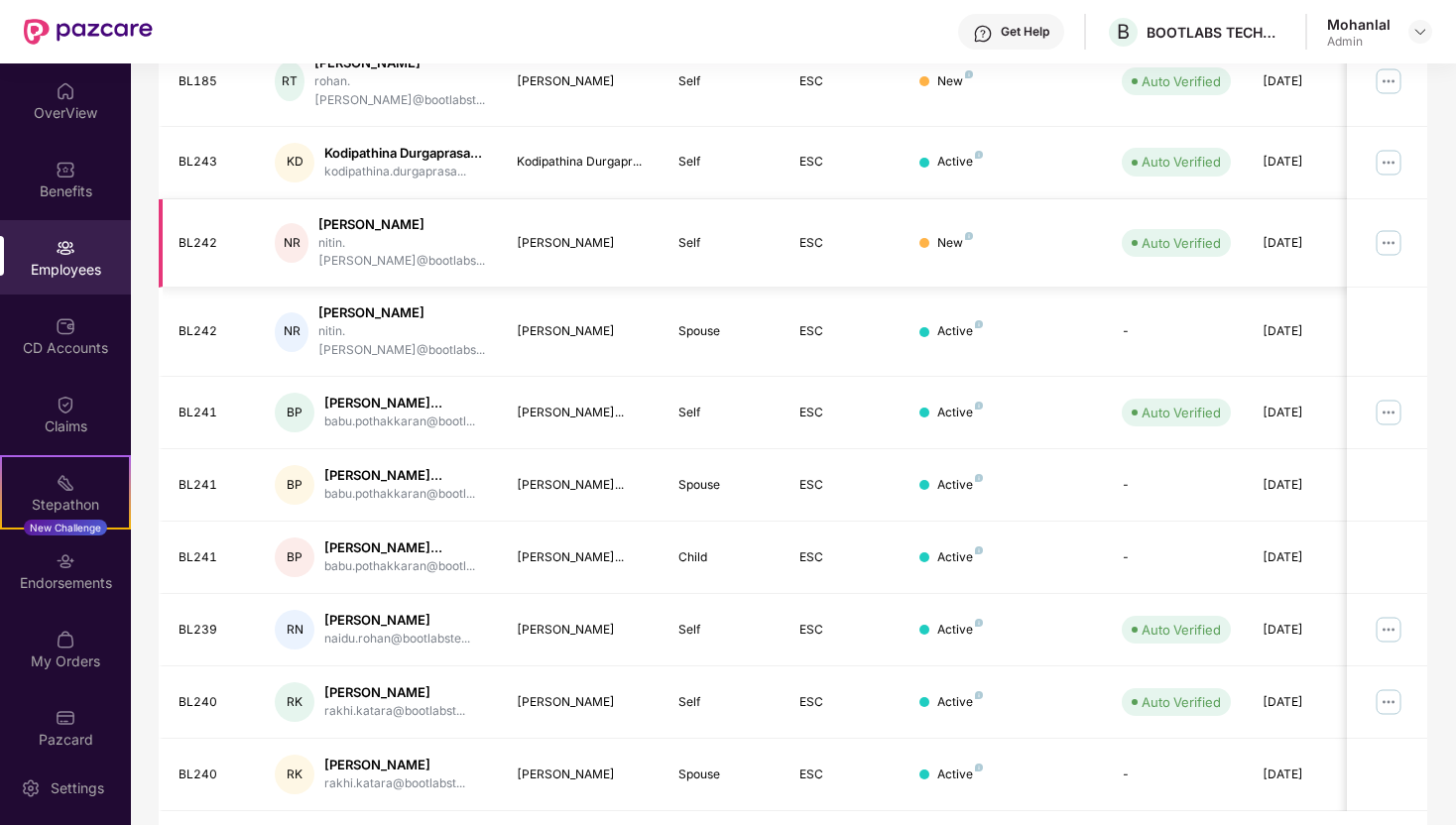 click at bounding box center [1389, 243] 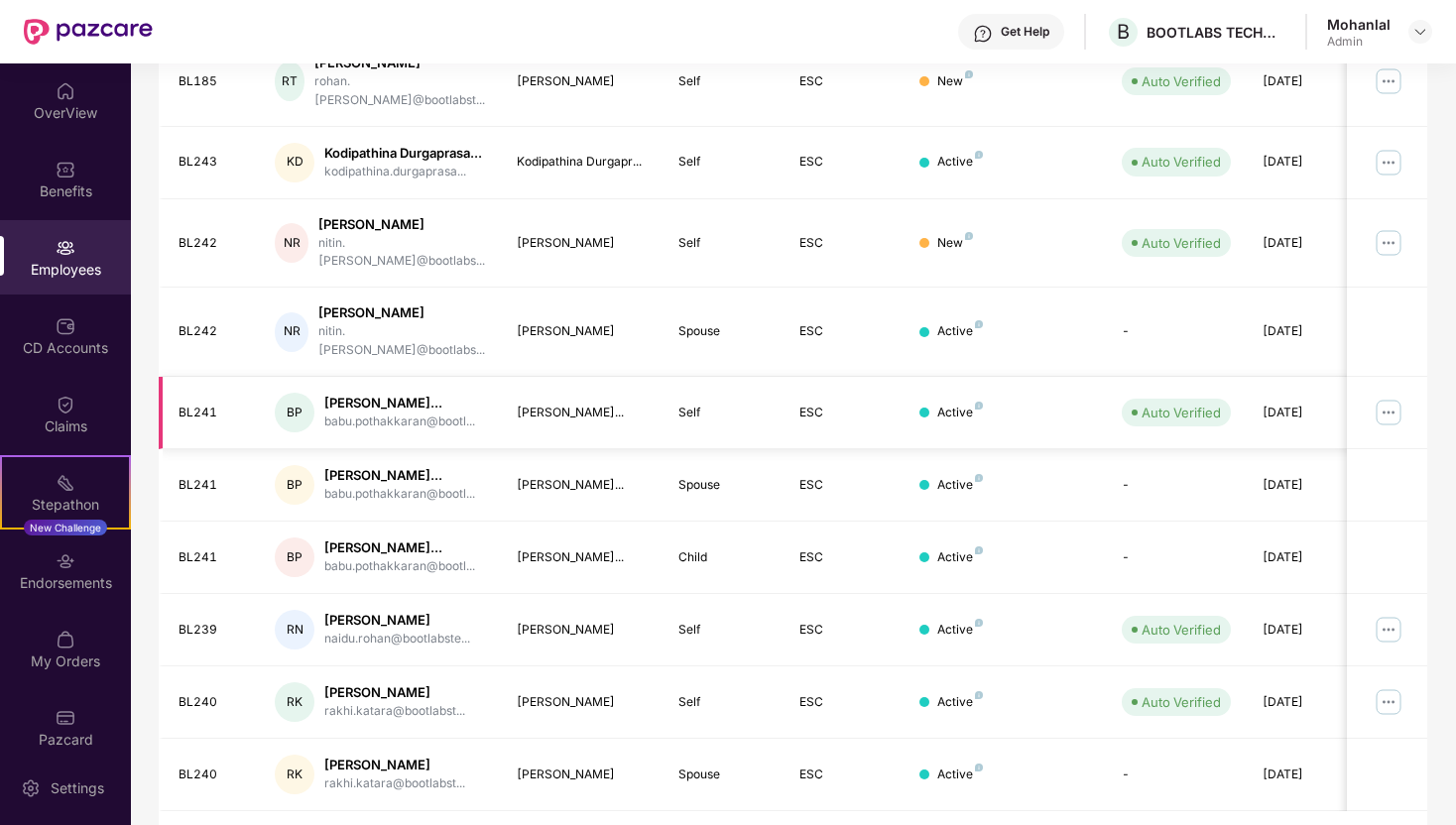 click at bounding box center [1389, 412] 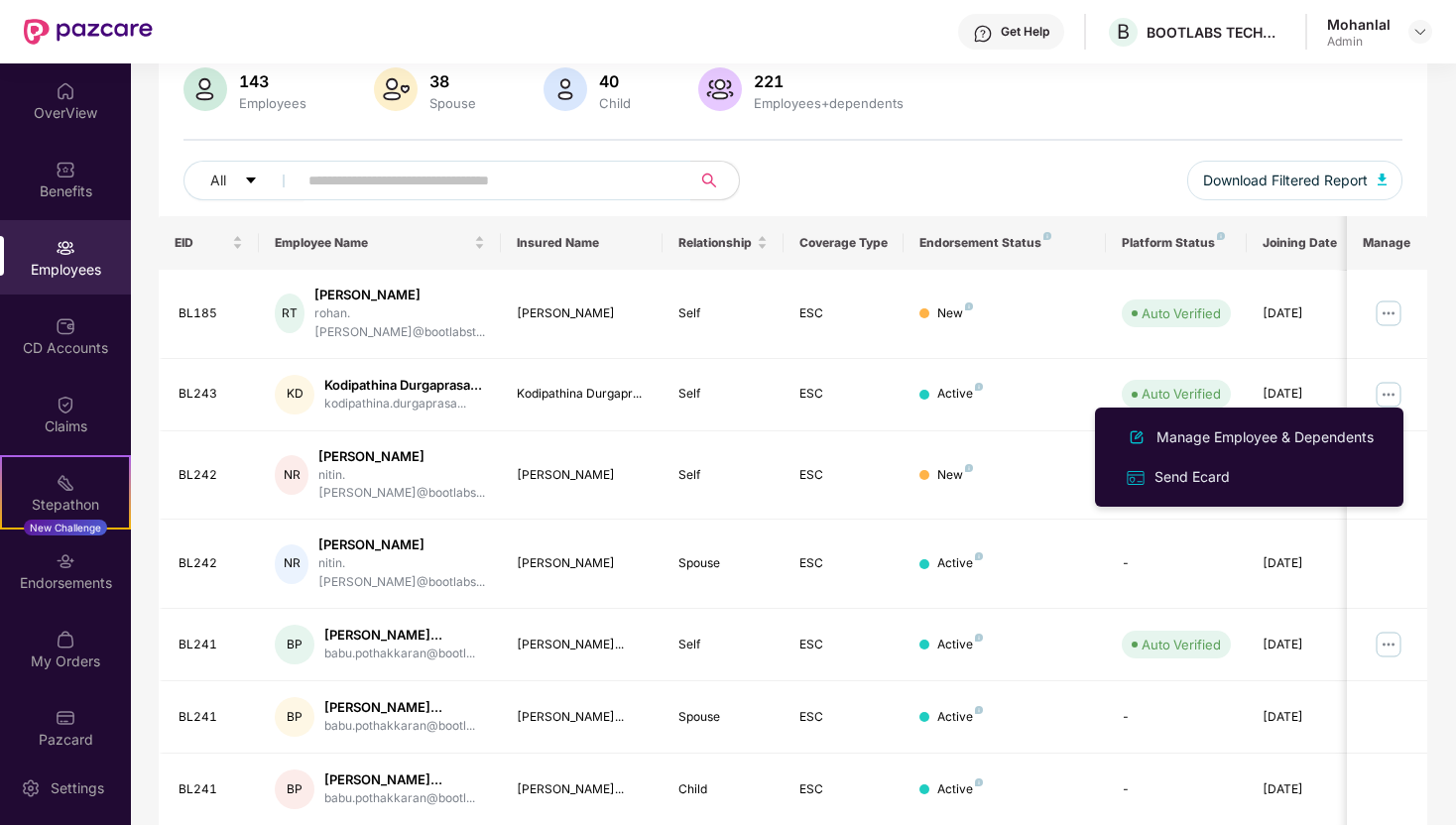 scroll, scrollTop: 0, scrollLeft: 0, axis: both 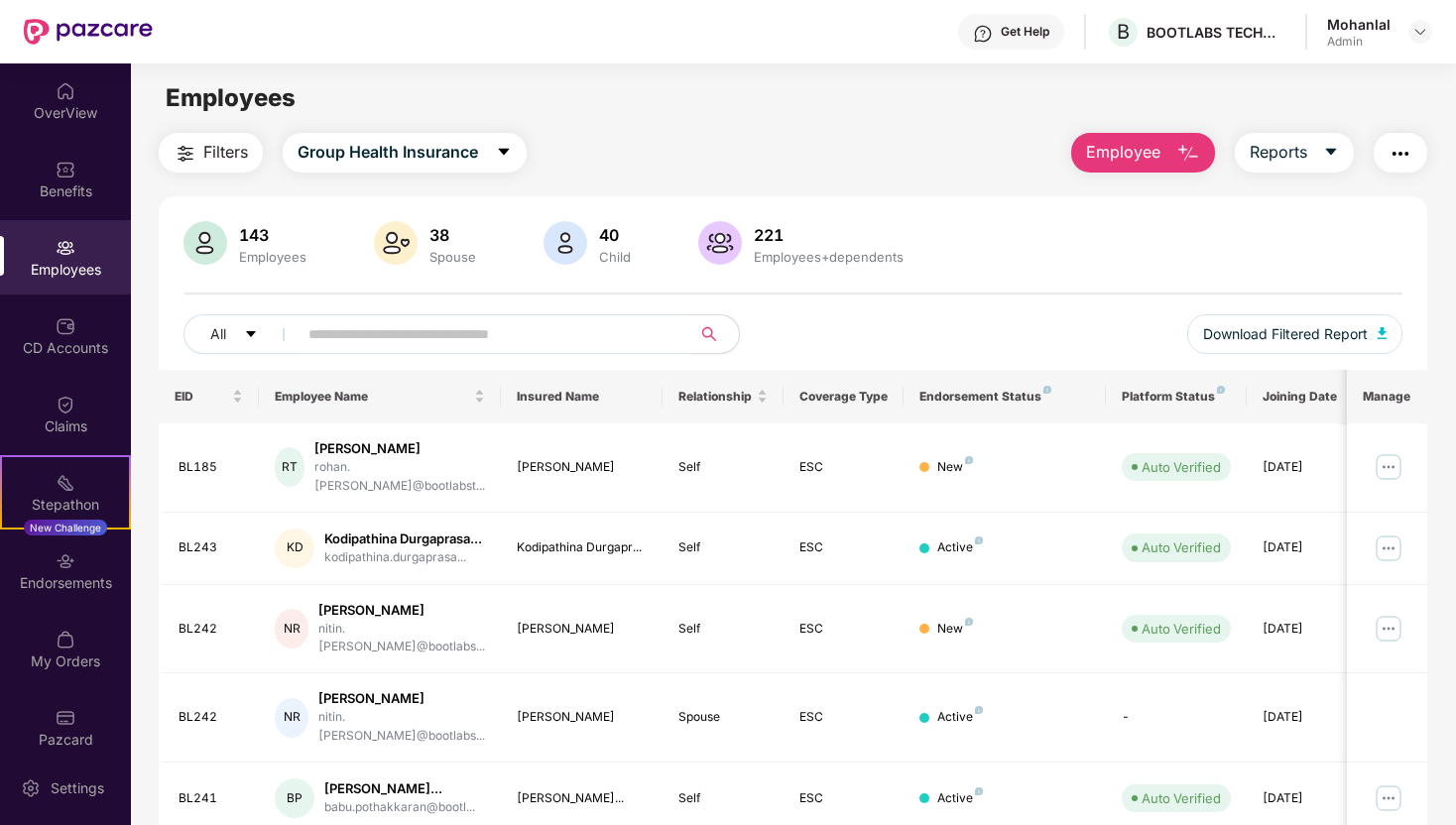 click on "Filters Group Health Insurance Employee  Reports 143 Employees 38 Spouse 40 Child 221 Employees+dependents All Download Filtered Report EID Employee Name Insured Name Relationship Coverage Type Endorsement Status Platform Status Joining Date Manage                   BL185 [PERSON_NAME] [PERSON_NAME].[PERSON_NAME]@bootlabst... [PERSON_NAME] Self ESC New Auto Verified [DATE] BL243 KD Kodipathina Durgaprasa...   kodipathina.[GEOGRAPHIC_DATA]... Kodipathina Durgapr... Self ESC Active Auto Verified [DATE] BL242 NR [PERSON_NAME]   nitin.[PERSON_NAME]@bootlabs... [PERSON_NAME] Self ESC New Auto Verified [DATE] BL242 NR [PERSON_NAME]   nitin.[PERSON_NAME]@bootlabs... [PERSON_NAME] Spouse ESC Active - [DATE] BL241 BP [PERSON_NAME]...   babu.pothakkaran@bootl... [PERSON_NAME]... Self ESC Active Auto Verified [DATE] BL241 BP [PERSON_NAME]...   babu.pothakkaran@bootl... [PERSON_NAME]... Spouse ESC Active - [DATE] BL241 BP [PERSON_NAME]...   Child ESC Active -" at bounding box center (792, 700) 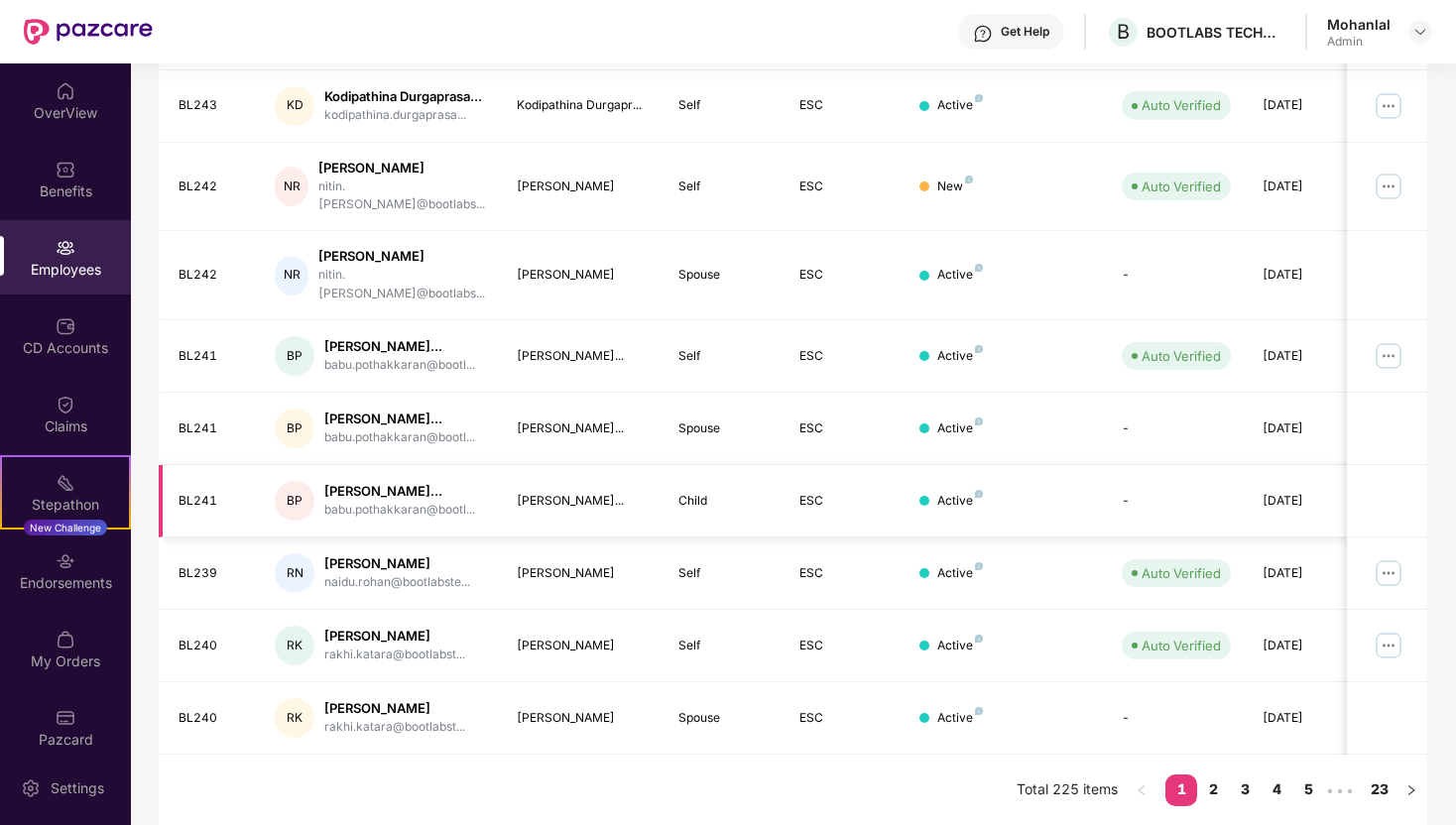 scroll, scrollTop: 460, scrollLeft: 0, axis: vertical 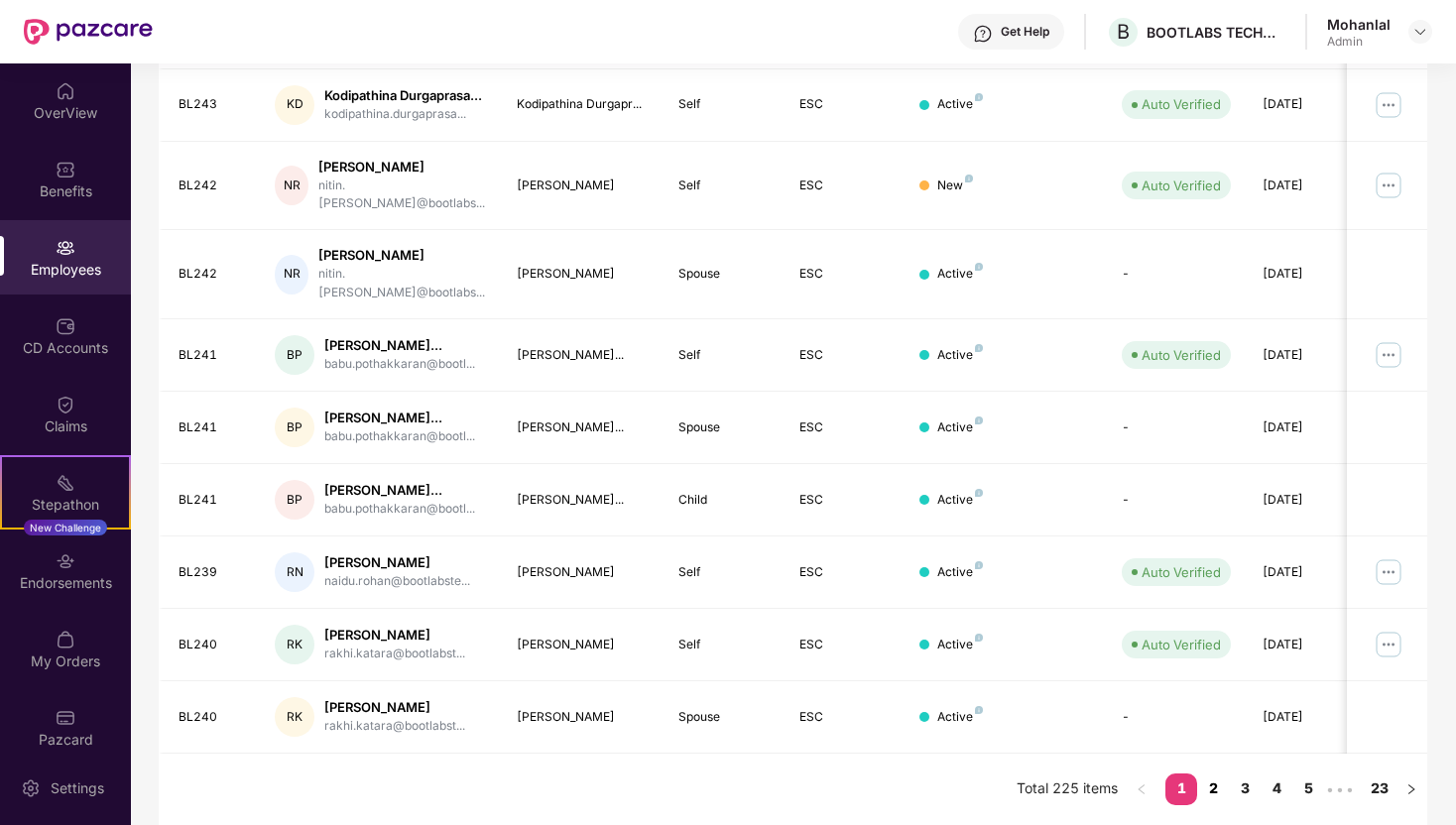 click on "2" at bounding box center (1213, 788) 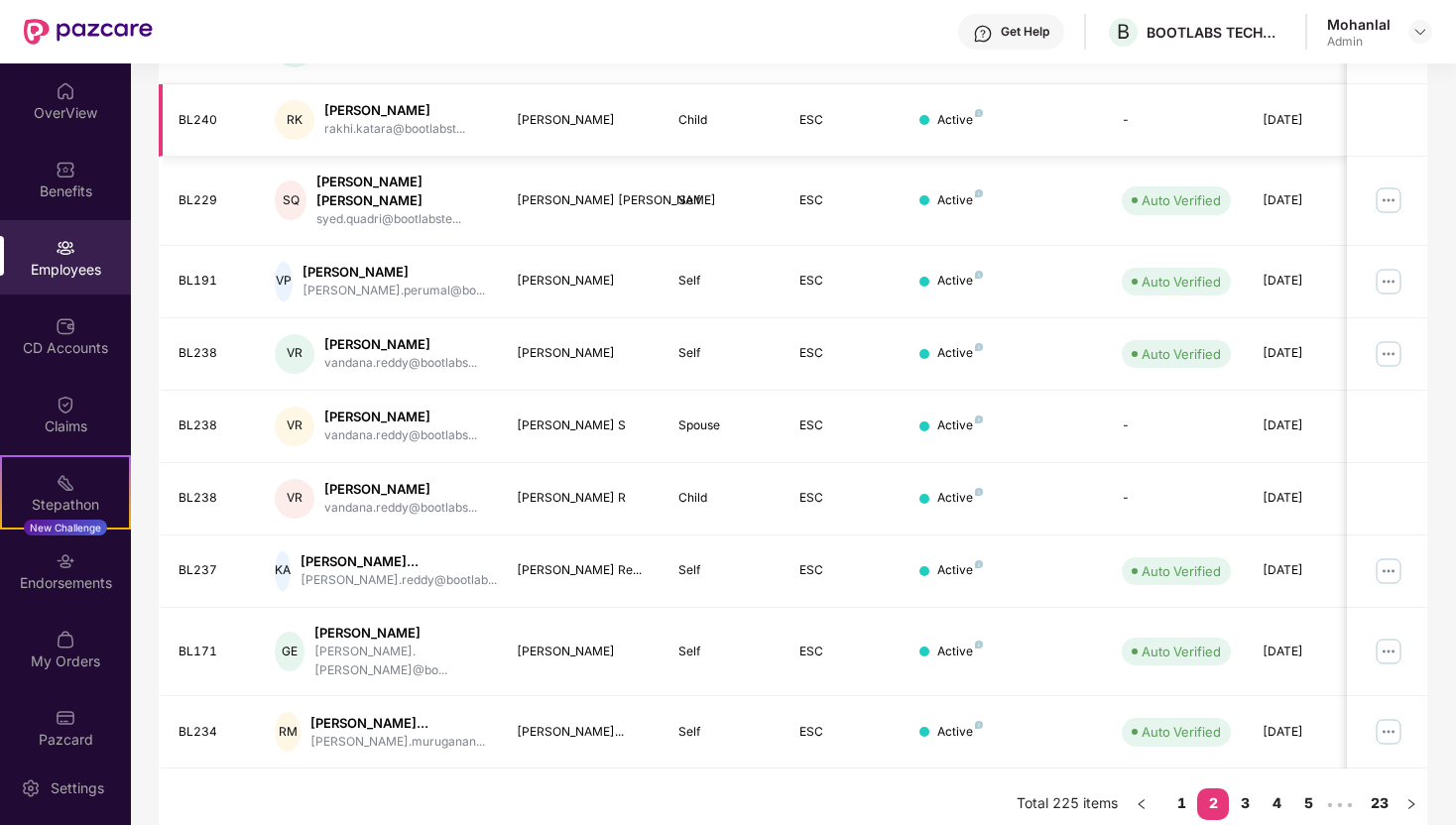 scroll, scrollTop: 426, scrollLeft: 0, axis: vertical 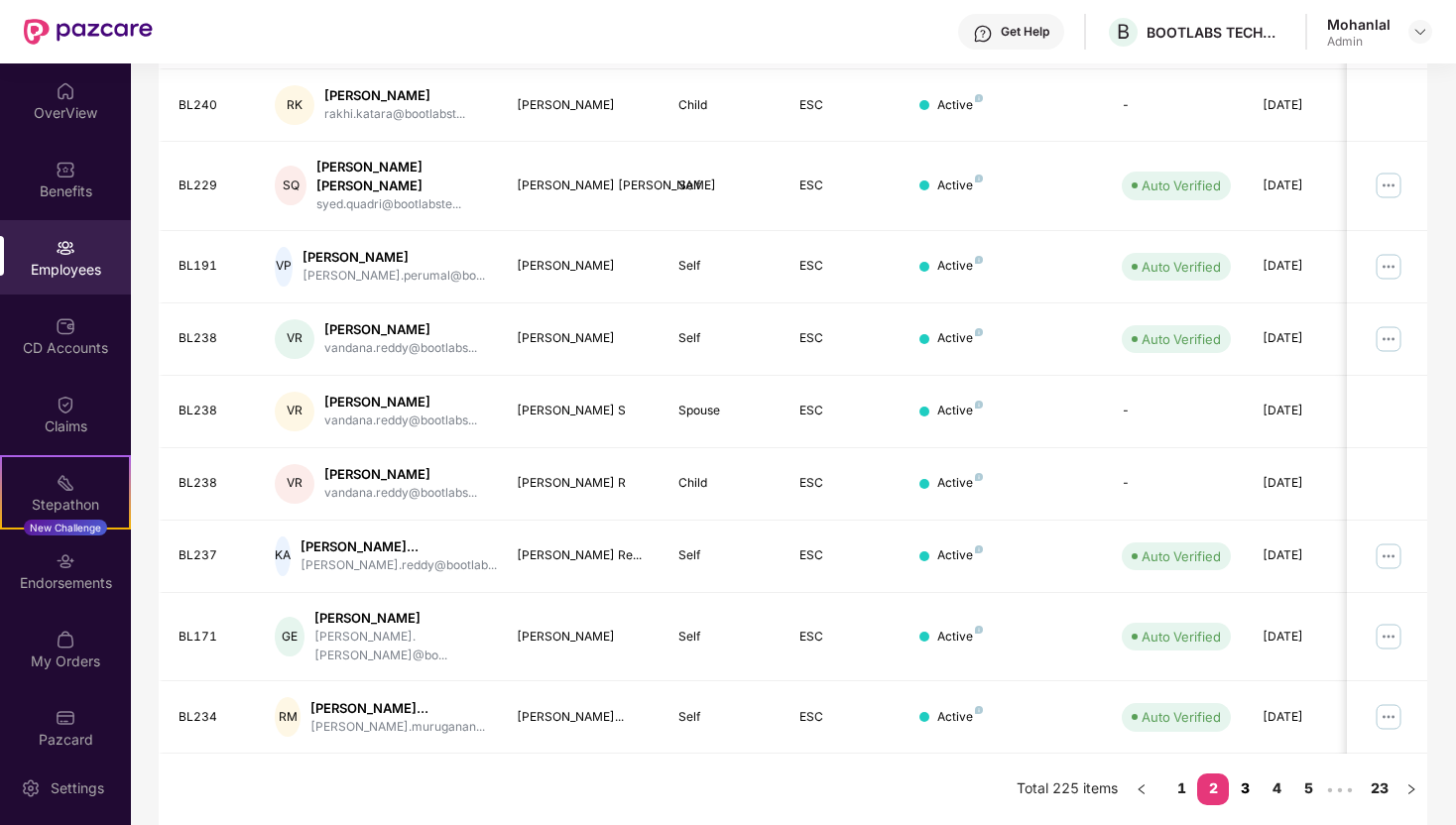 click on "3" at bounding box center [1245, 788] 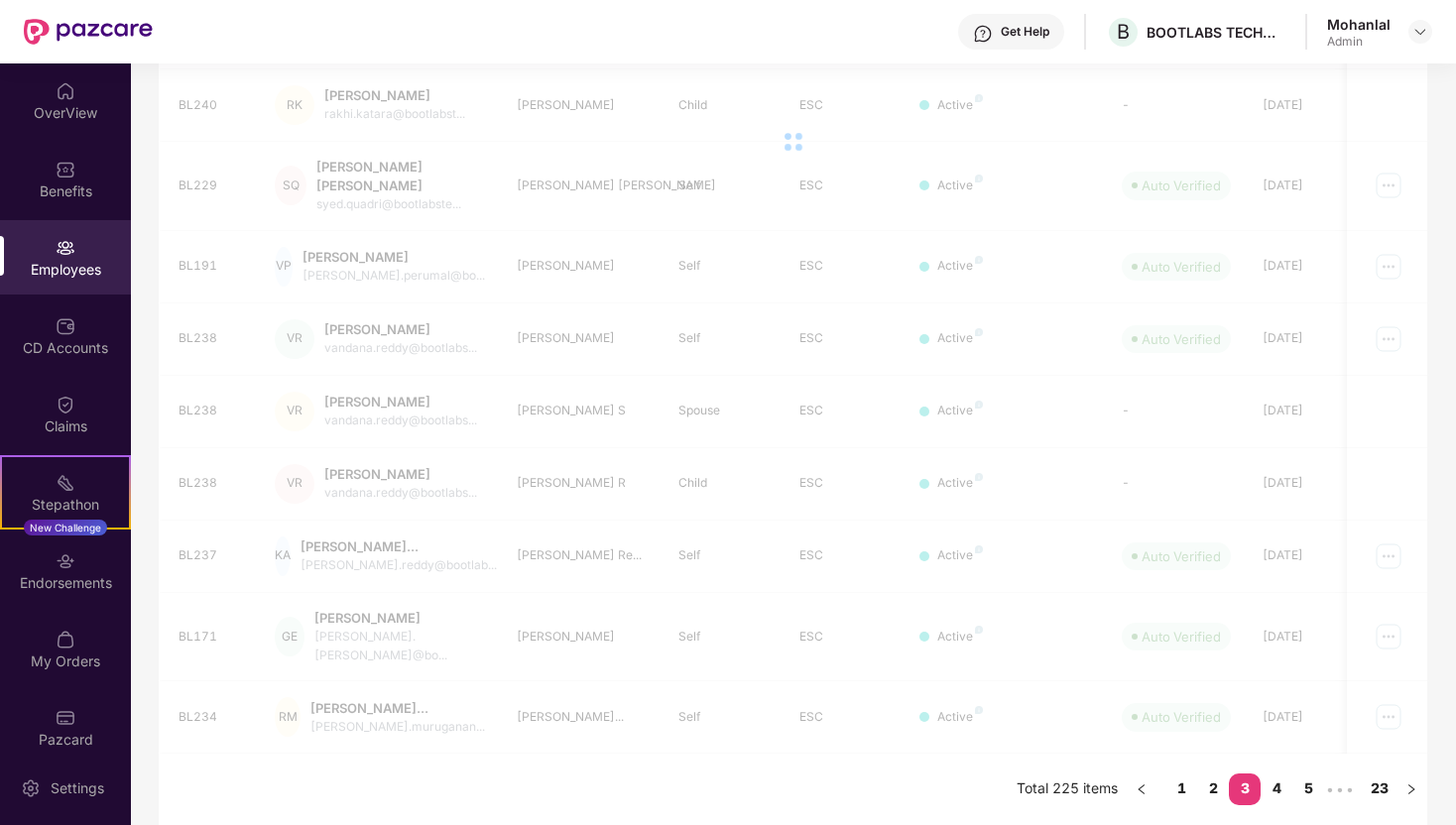 scroll, scrollTop: 394, scrollLeft: 0, axis: vertical 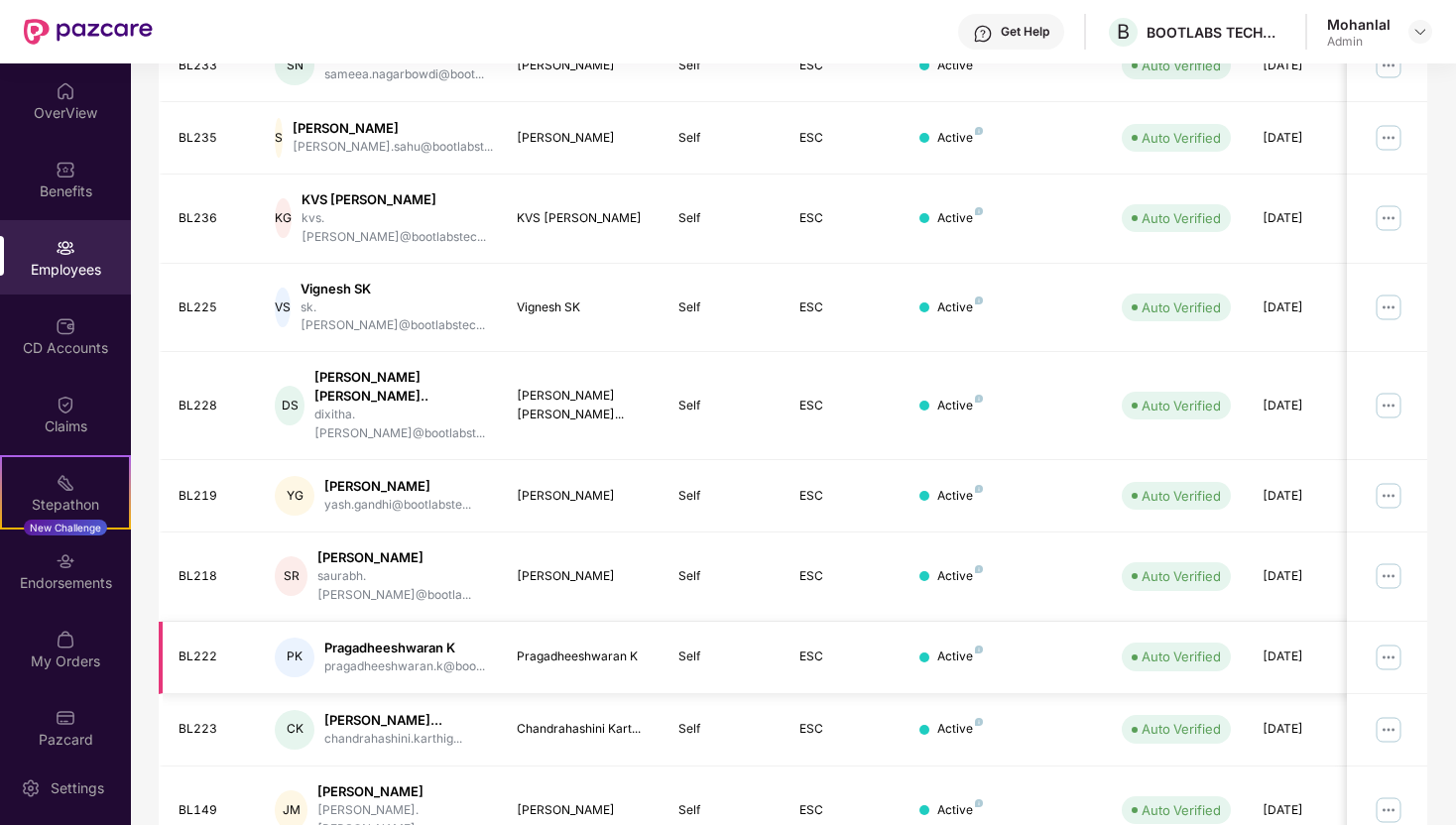 click at bounding box center (1389, 657) 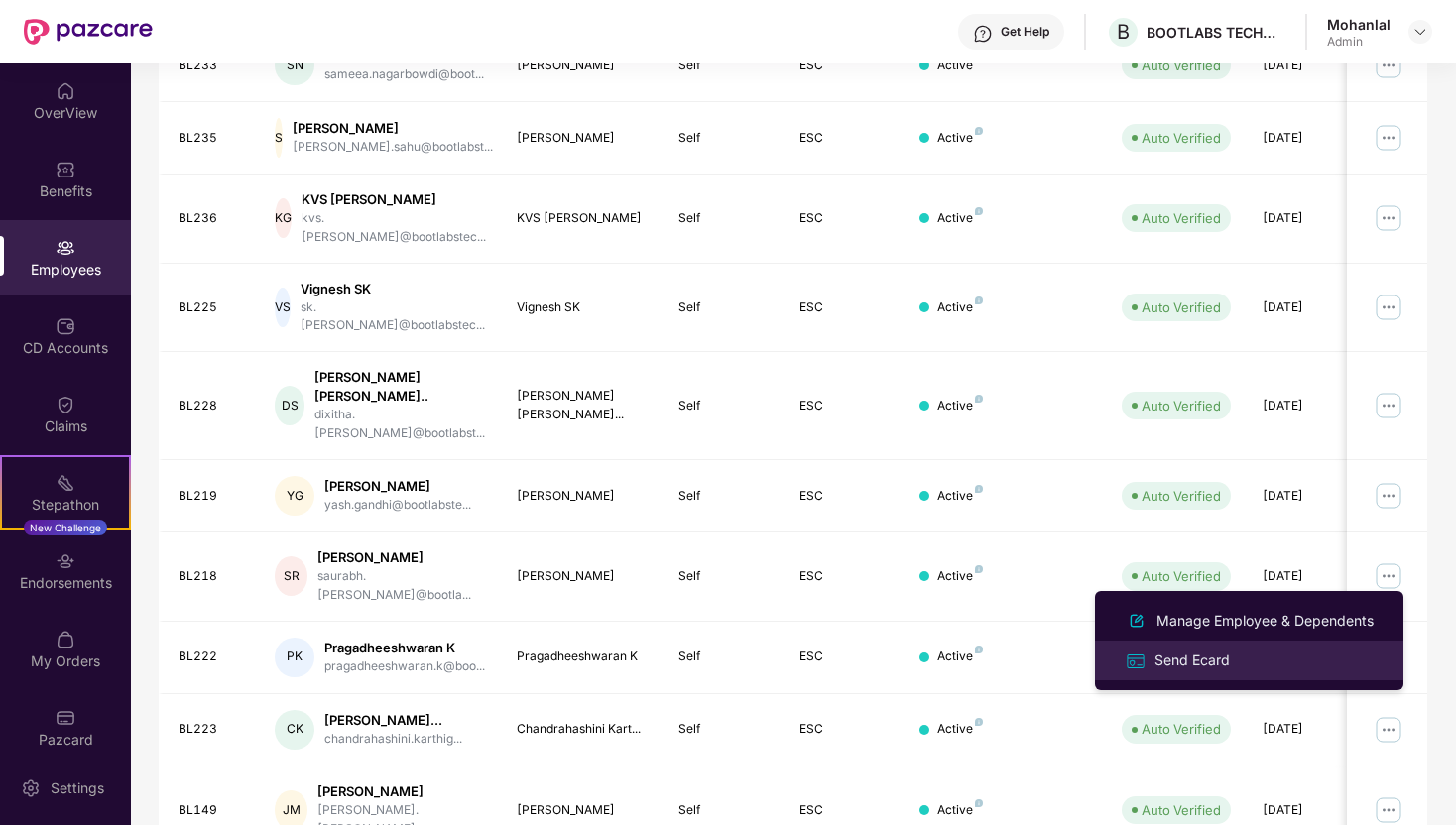 click on "Send Ecard" at bounding box center (1249, 659) 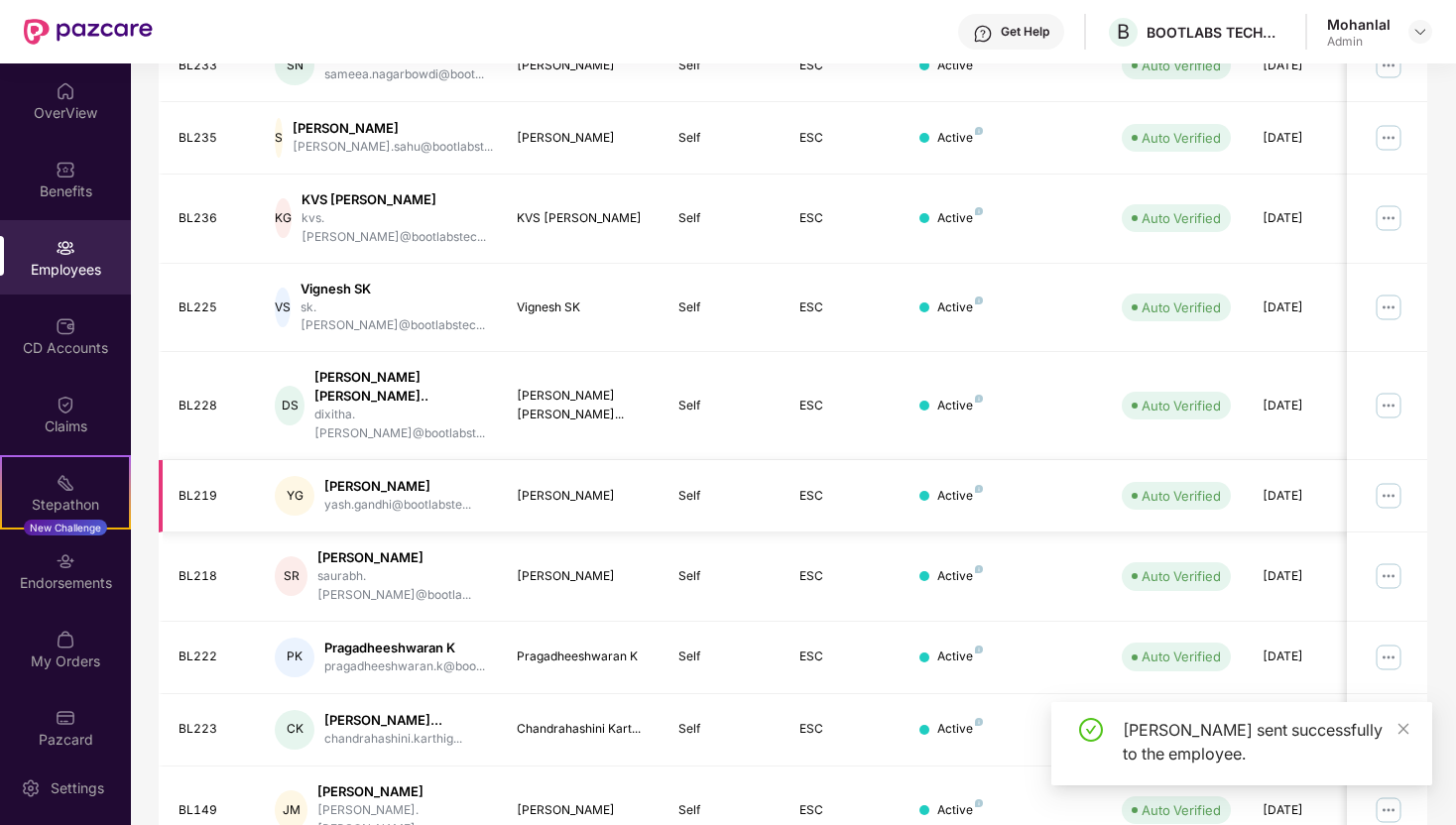 click at bounding box center [1389, 496] 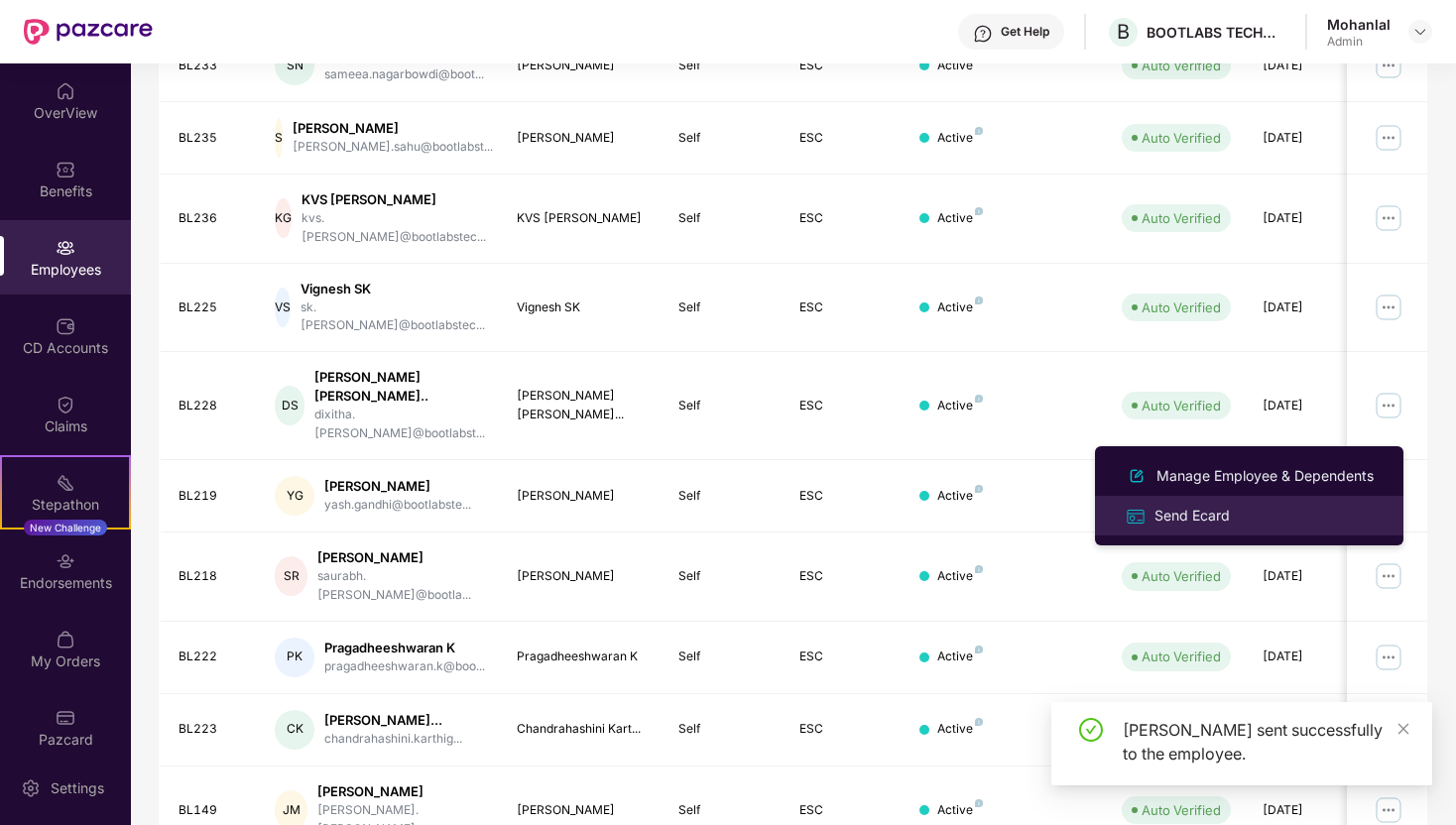 click on "Send Ecard" at bounding box center (1192, 516) 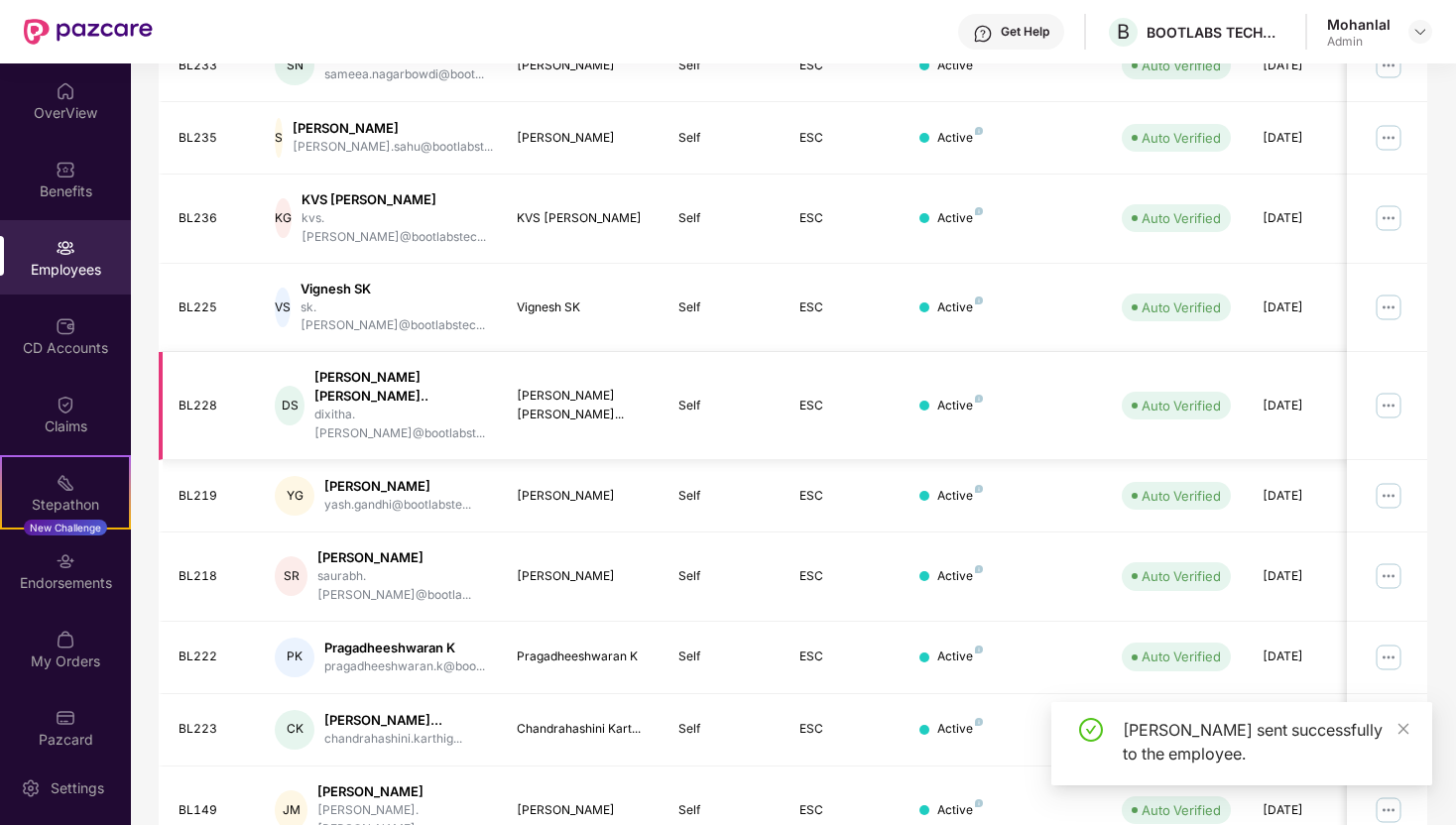 click at bounding box center (1389, 406) 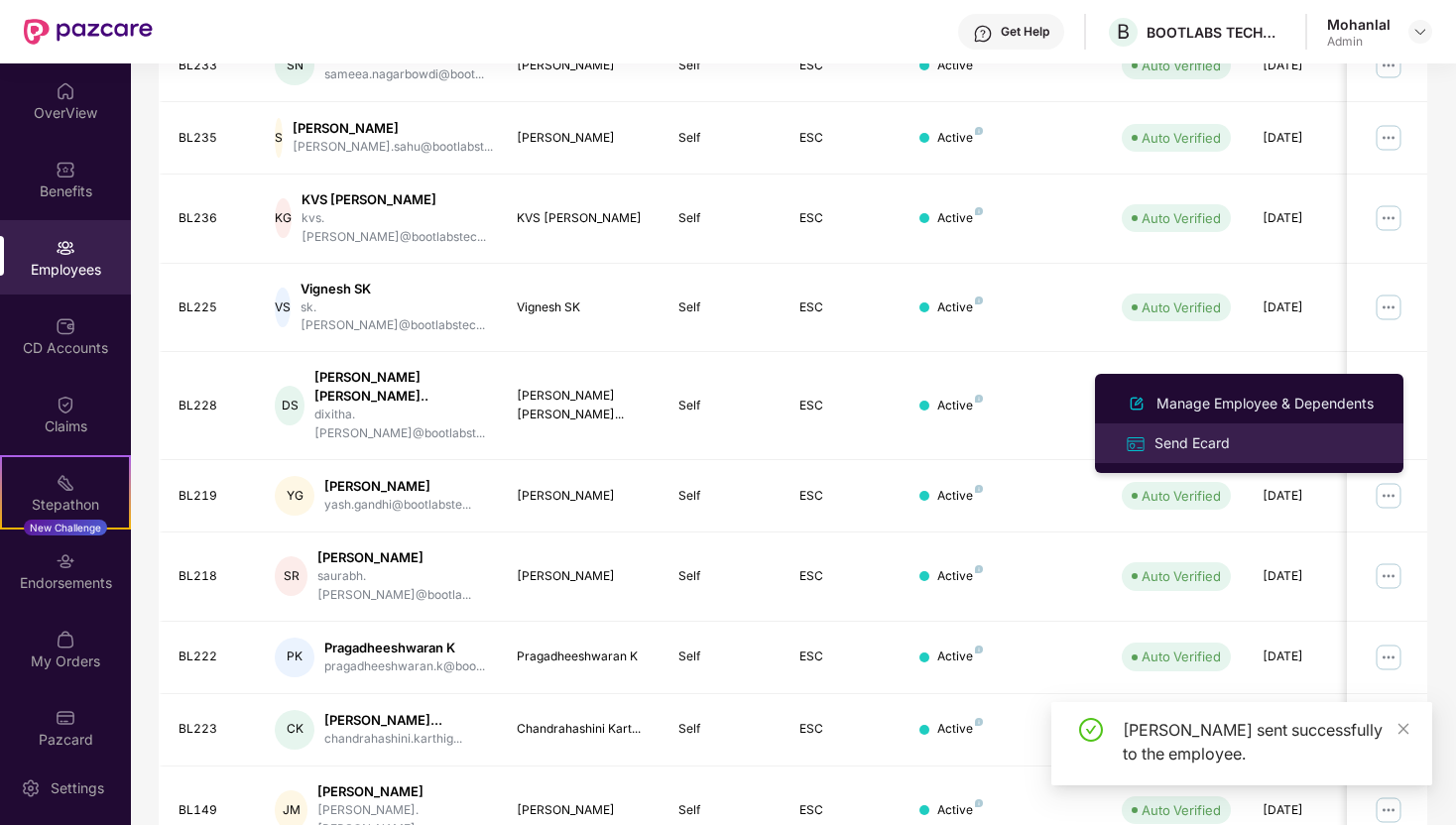 click on "Send Ecard" at bounding box center [1192, 443] 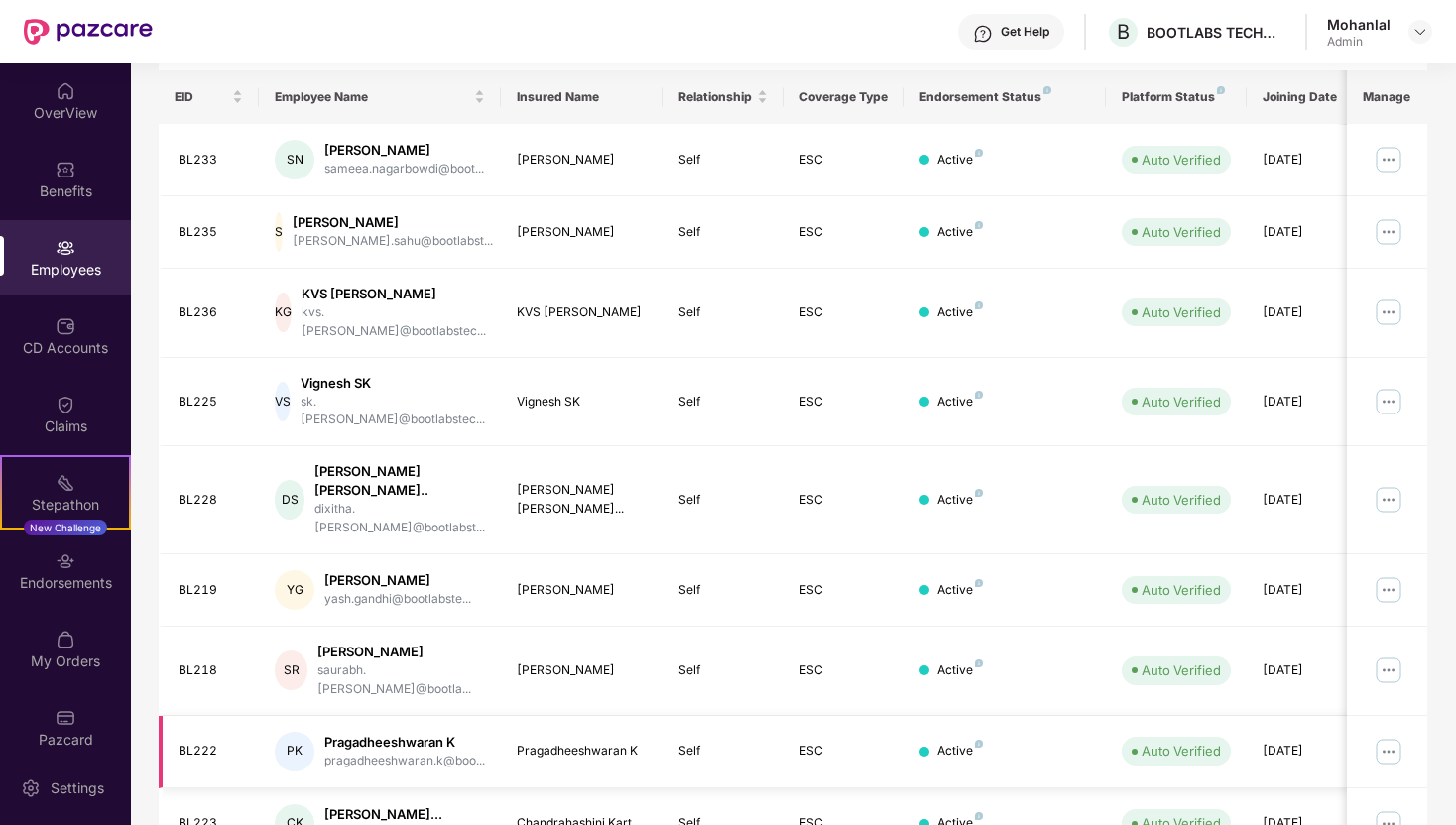 scroll, scrollTop: 394, scrollLeft: 0, axis: vertical 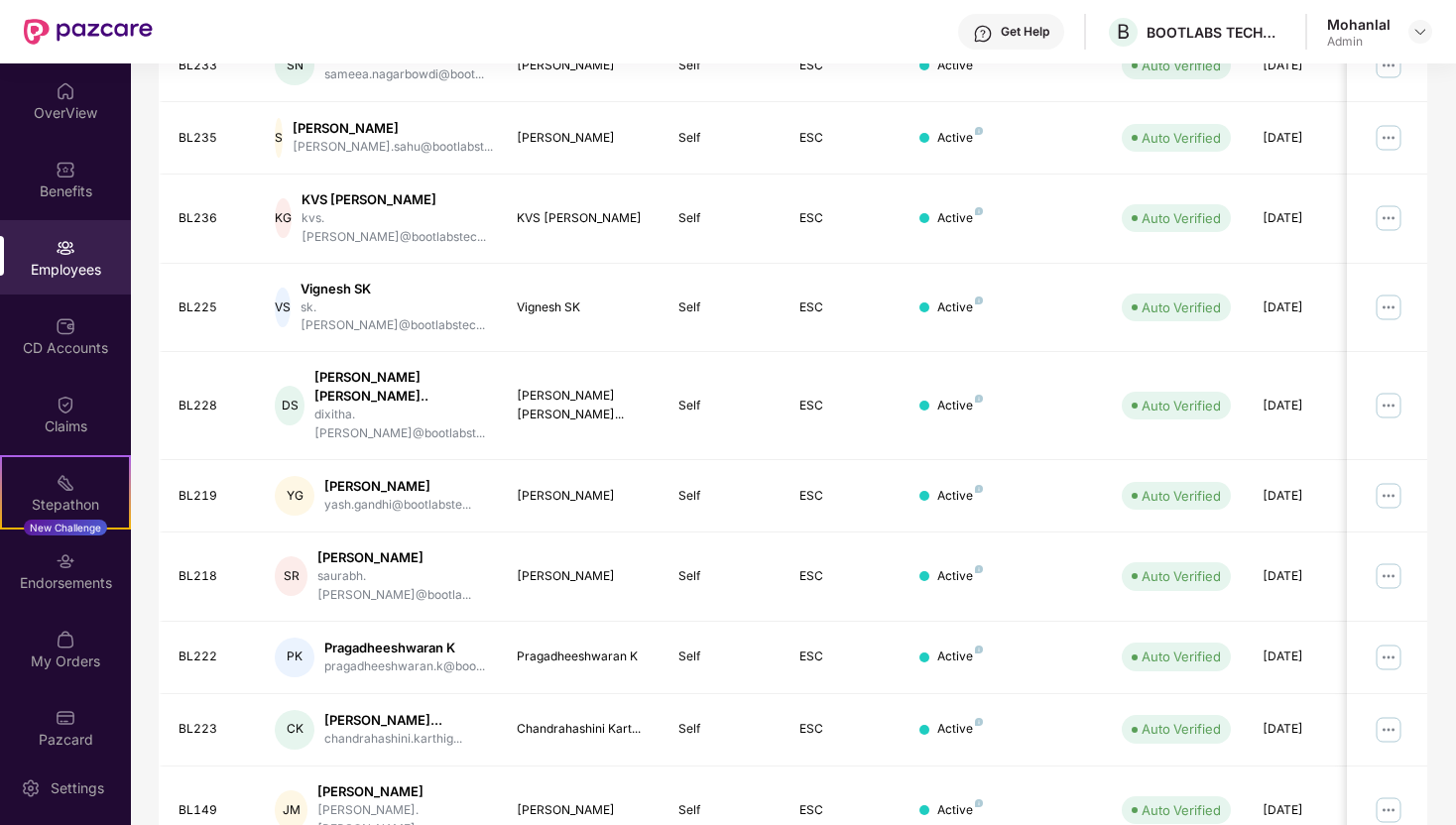 click on "2" at bounding box center [1213, 889] 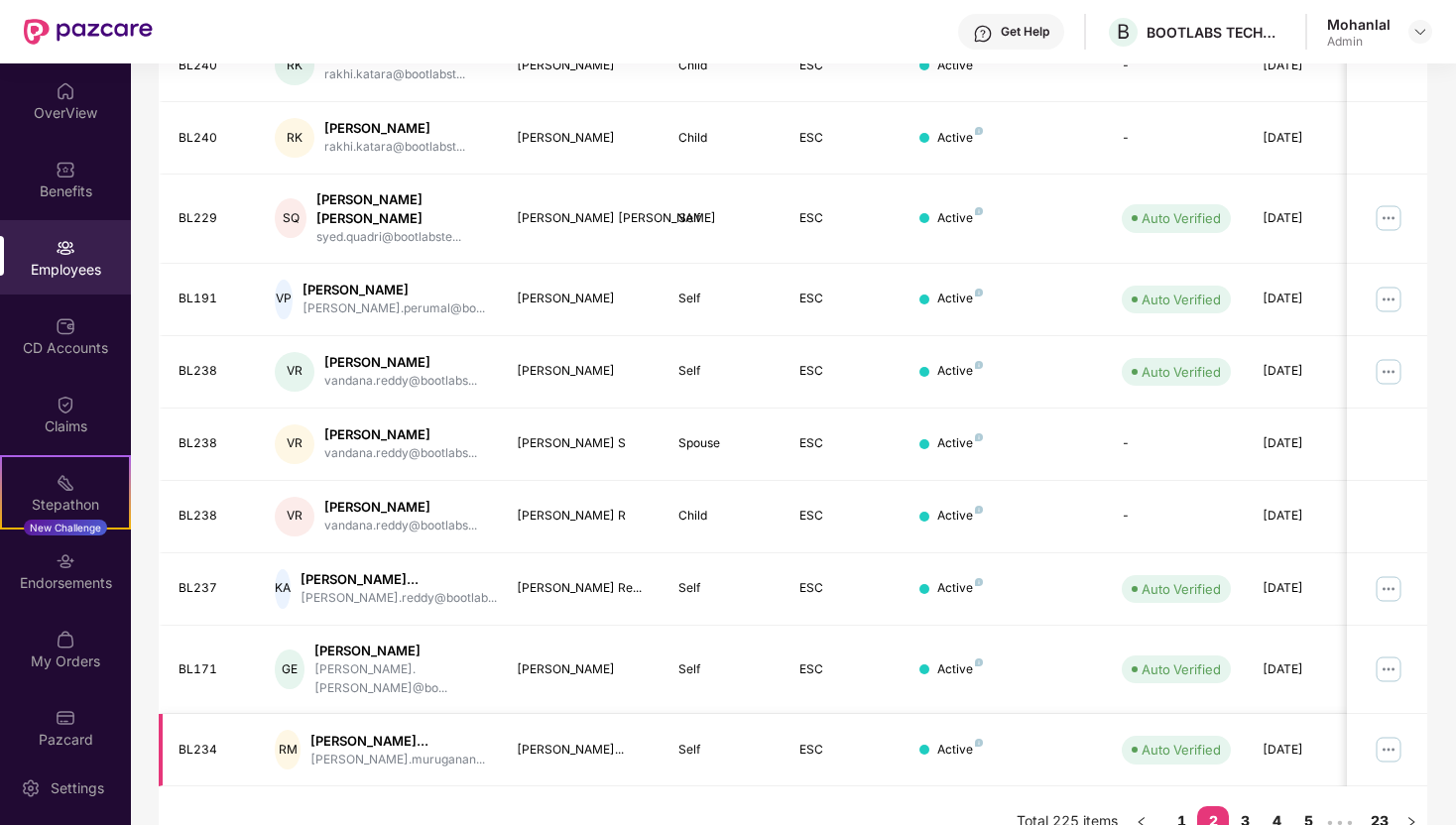 click at bounding box center (1389, 750) 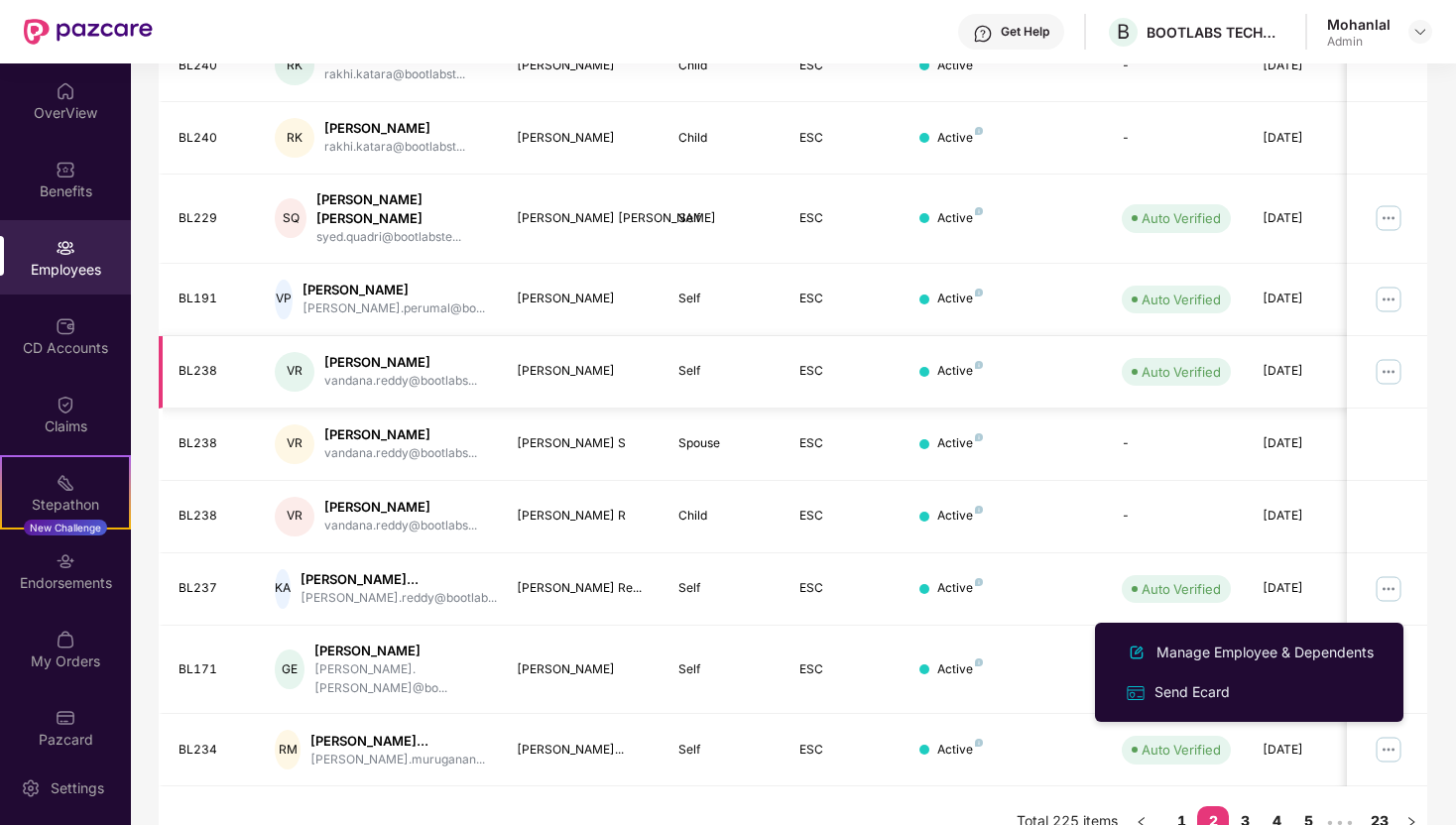 click at bounding box center (1389, 372) 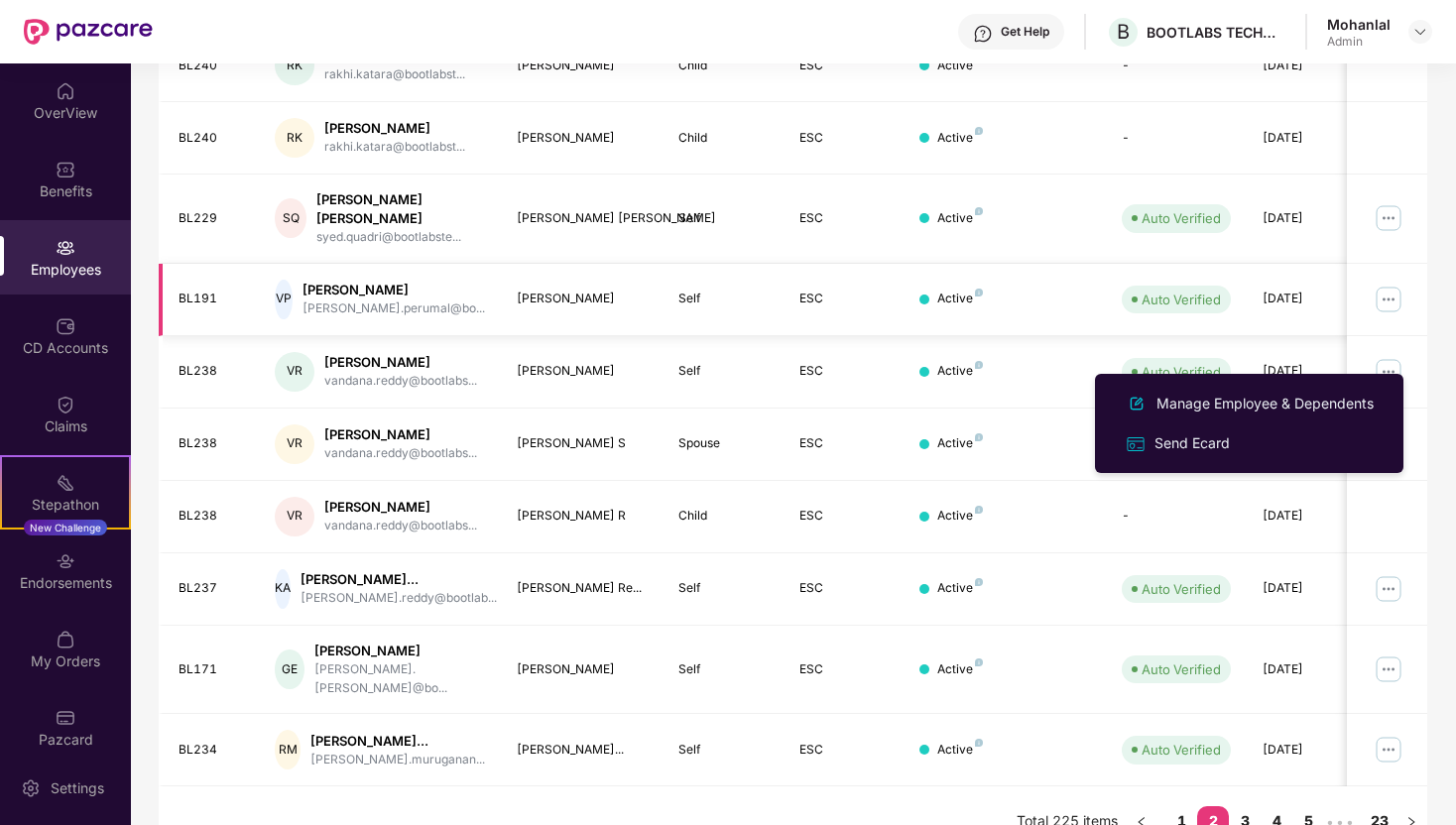 click at bounding box center (1389, 299) 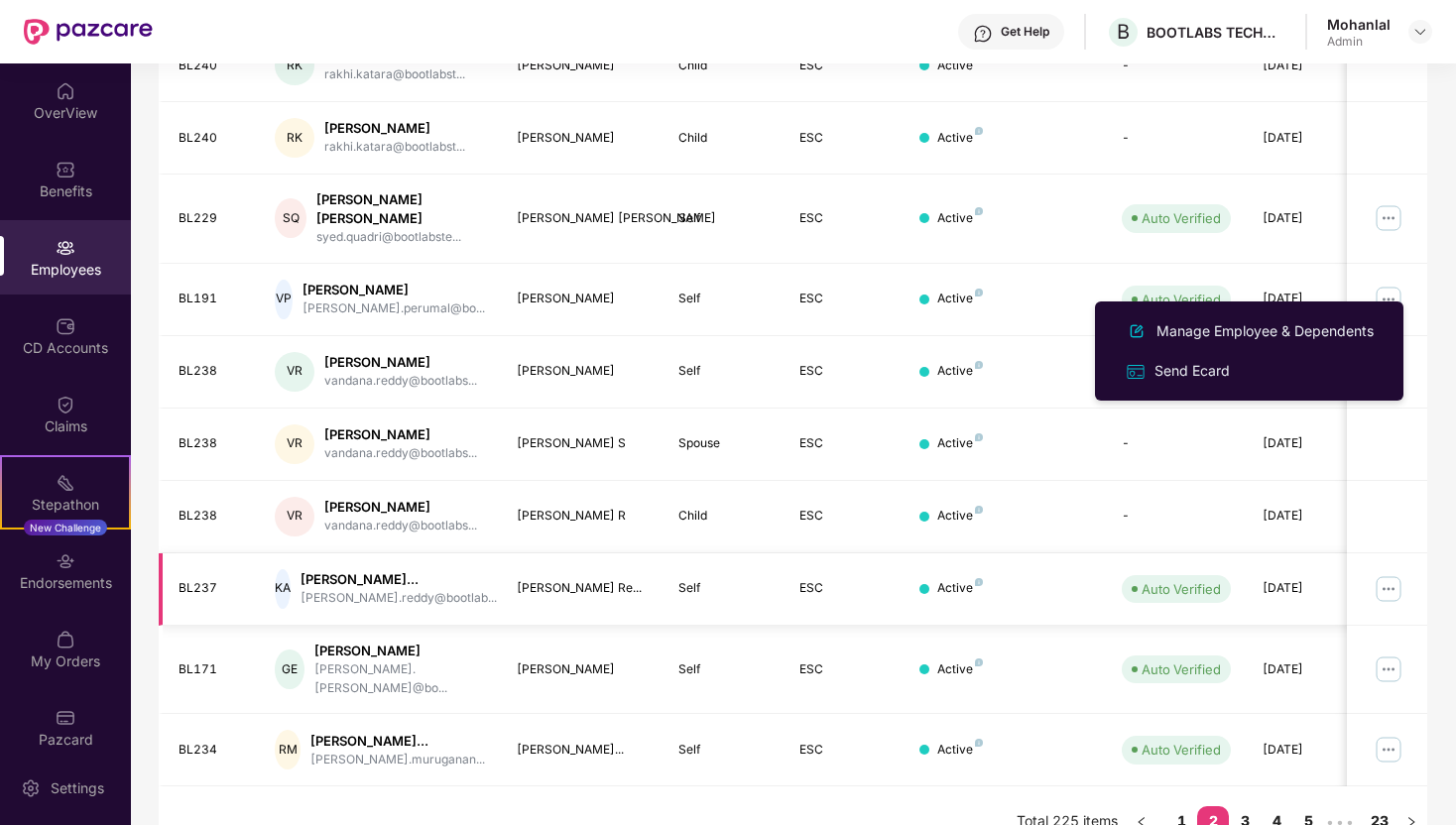 scroll, scrollTop: 258, scrollLeft: 0, axis: vertical 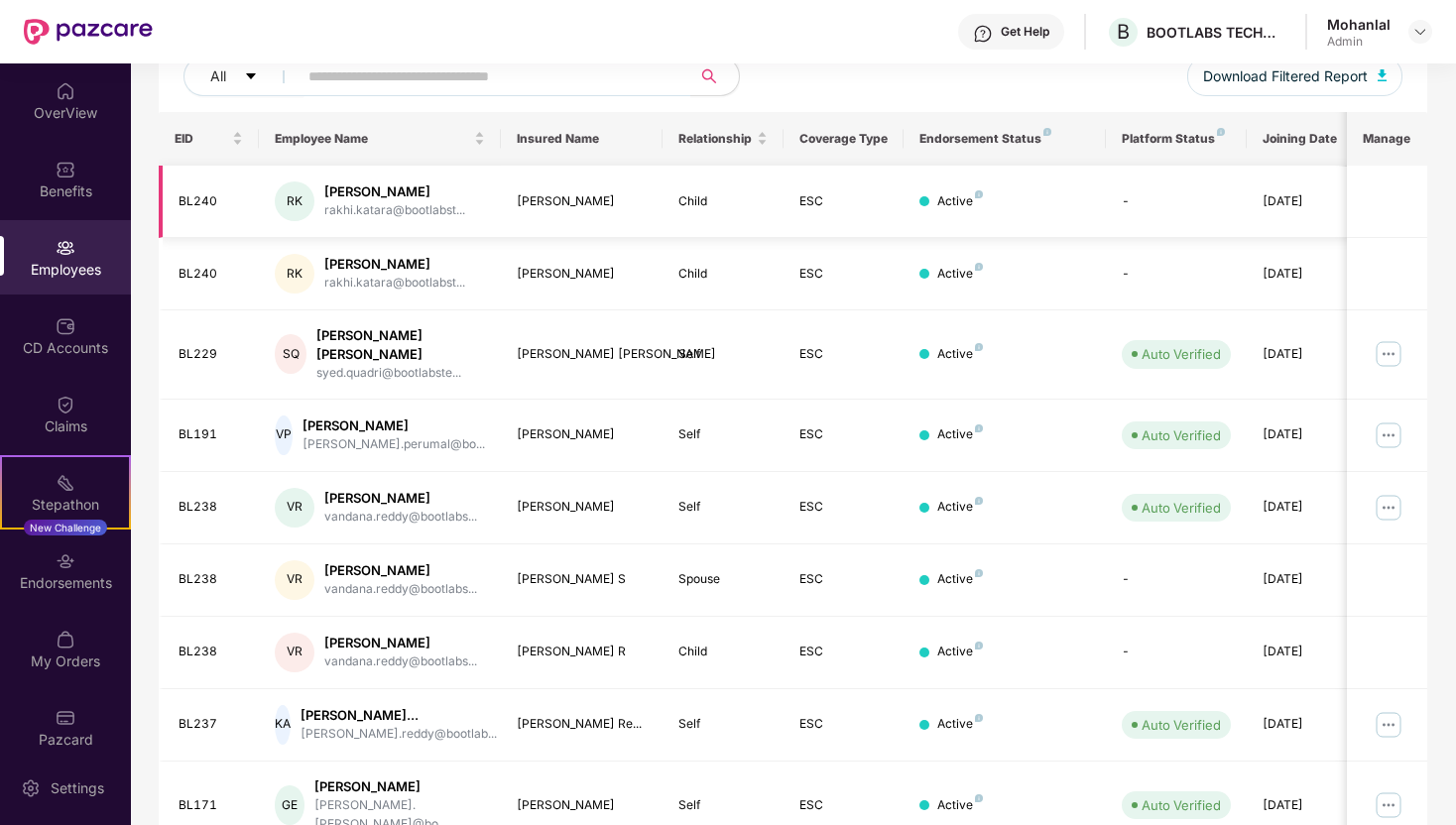 click on "-" at bounding box center [1176, 201] 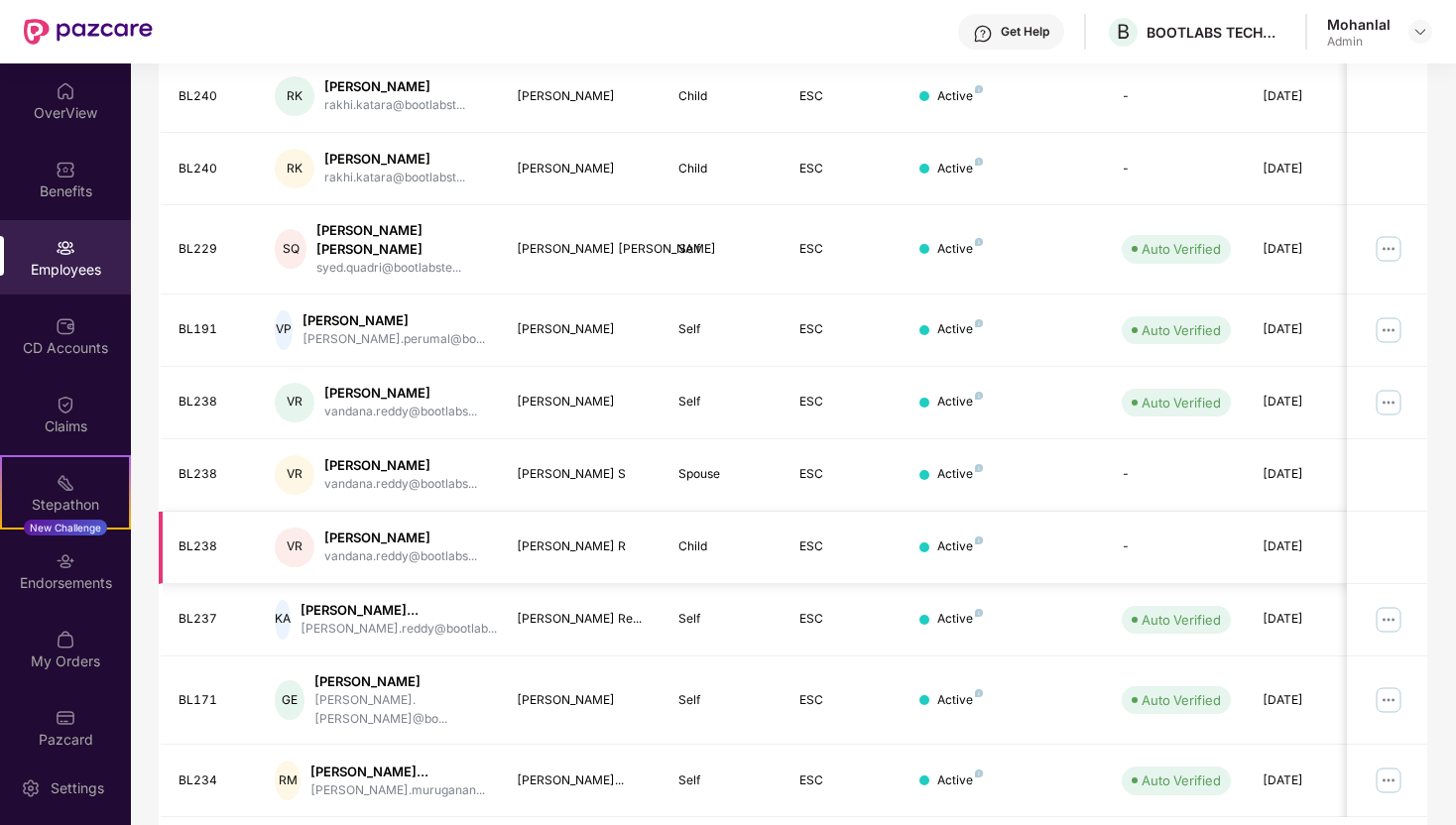 scroll, scrollTop: 426, scrollLeft: 0, axis: vertical 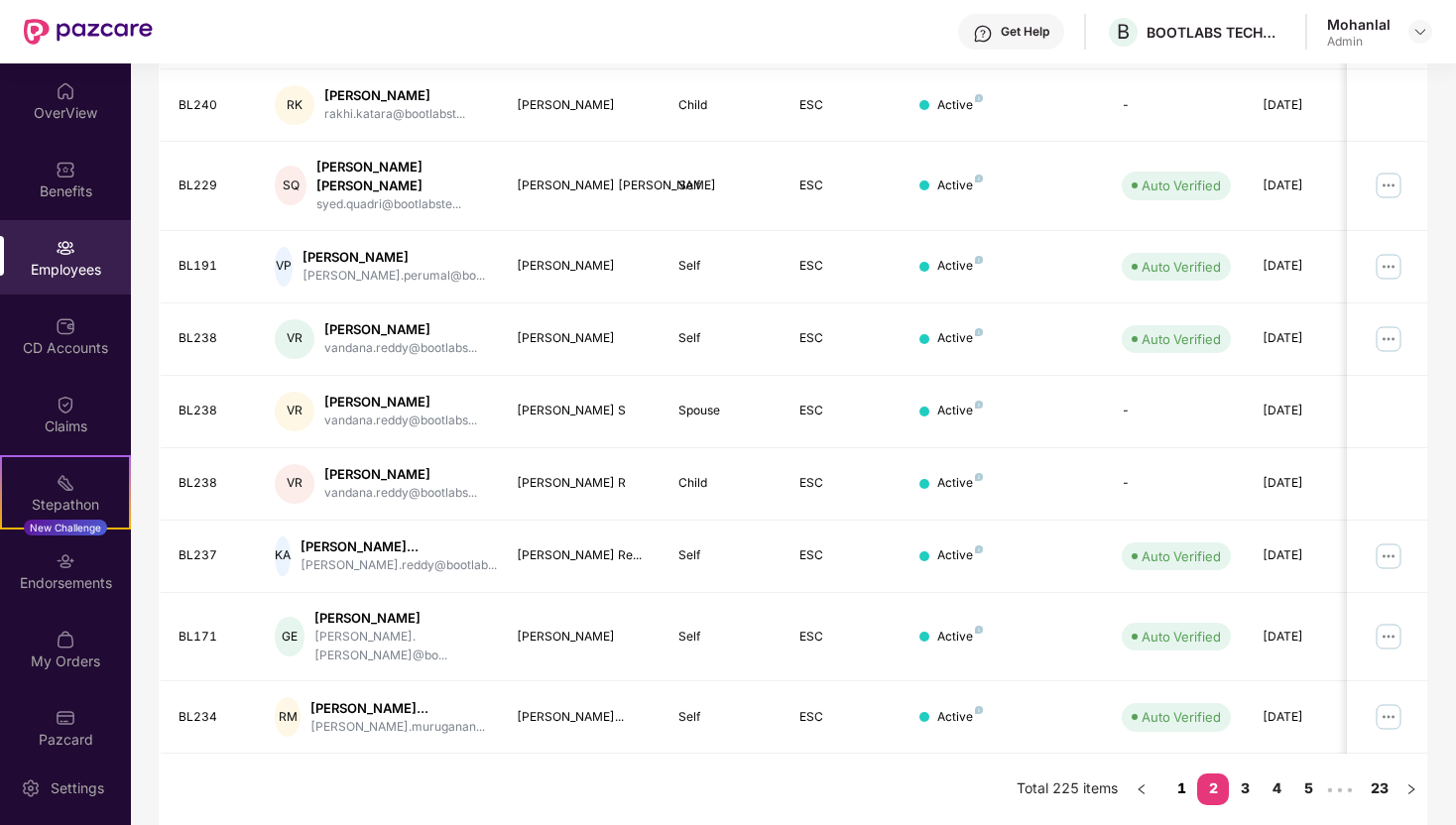 click on "1" at bounding box center [1181, 788] 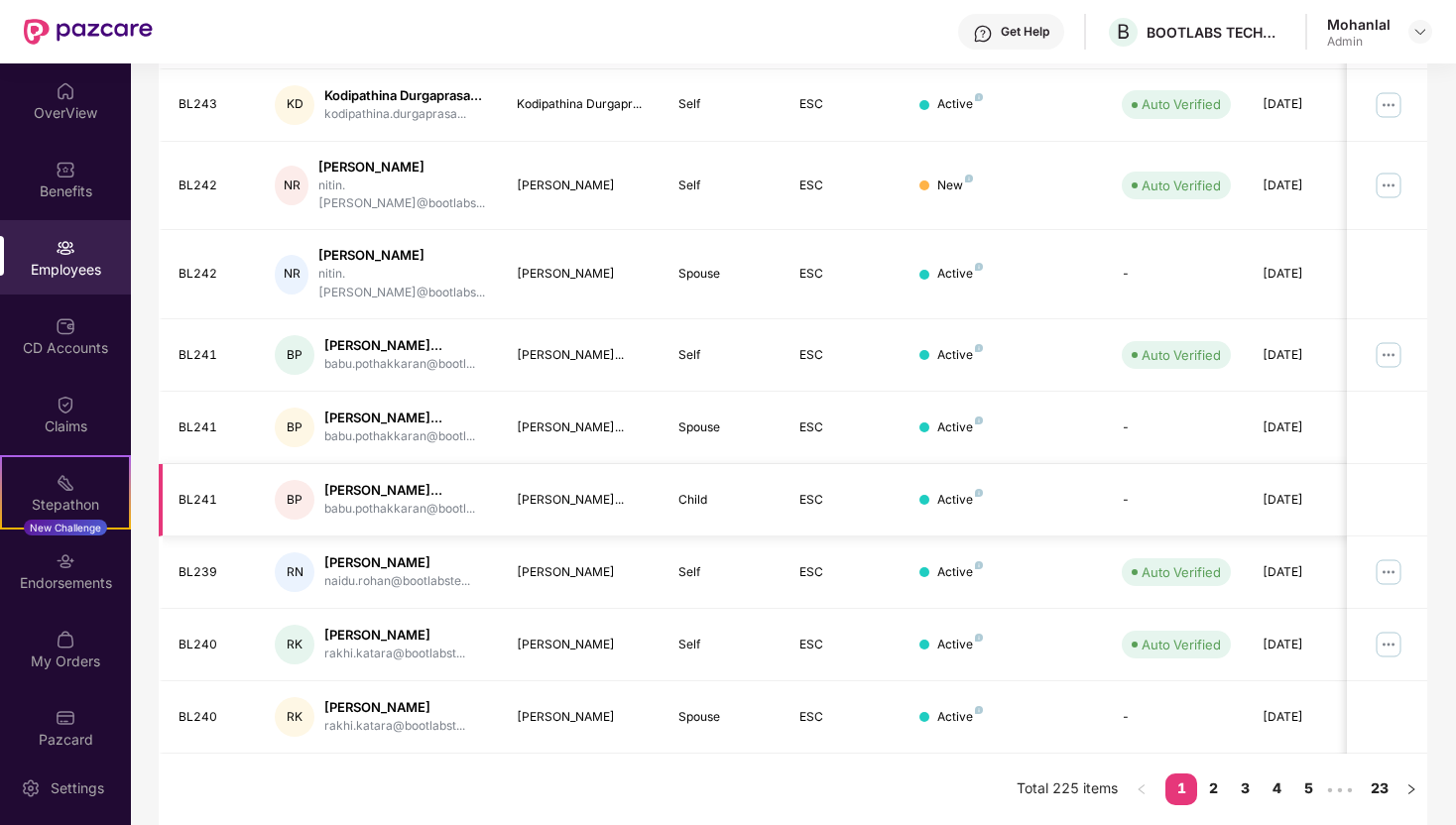 scroll, scrollTop: 460, scrollLeft: 0, axis: vertical 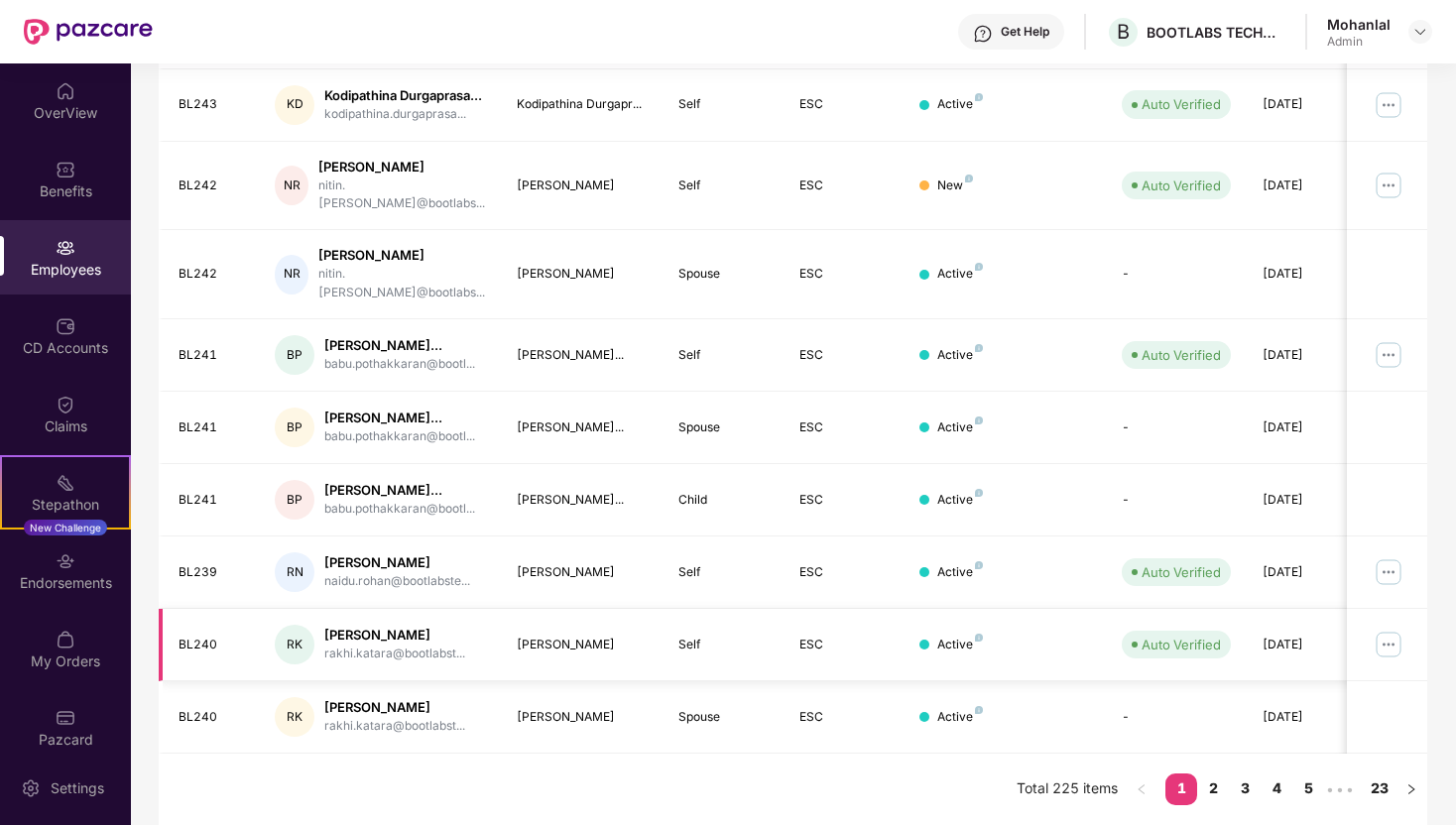 click at bounding box center (1389, 645) 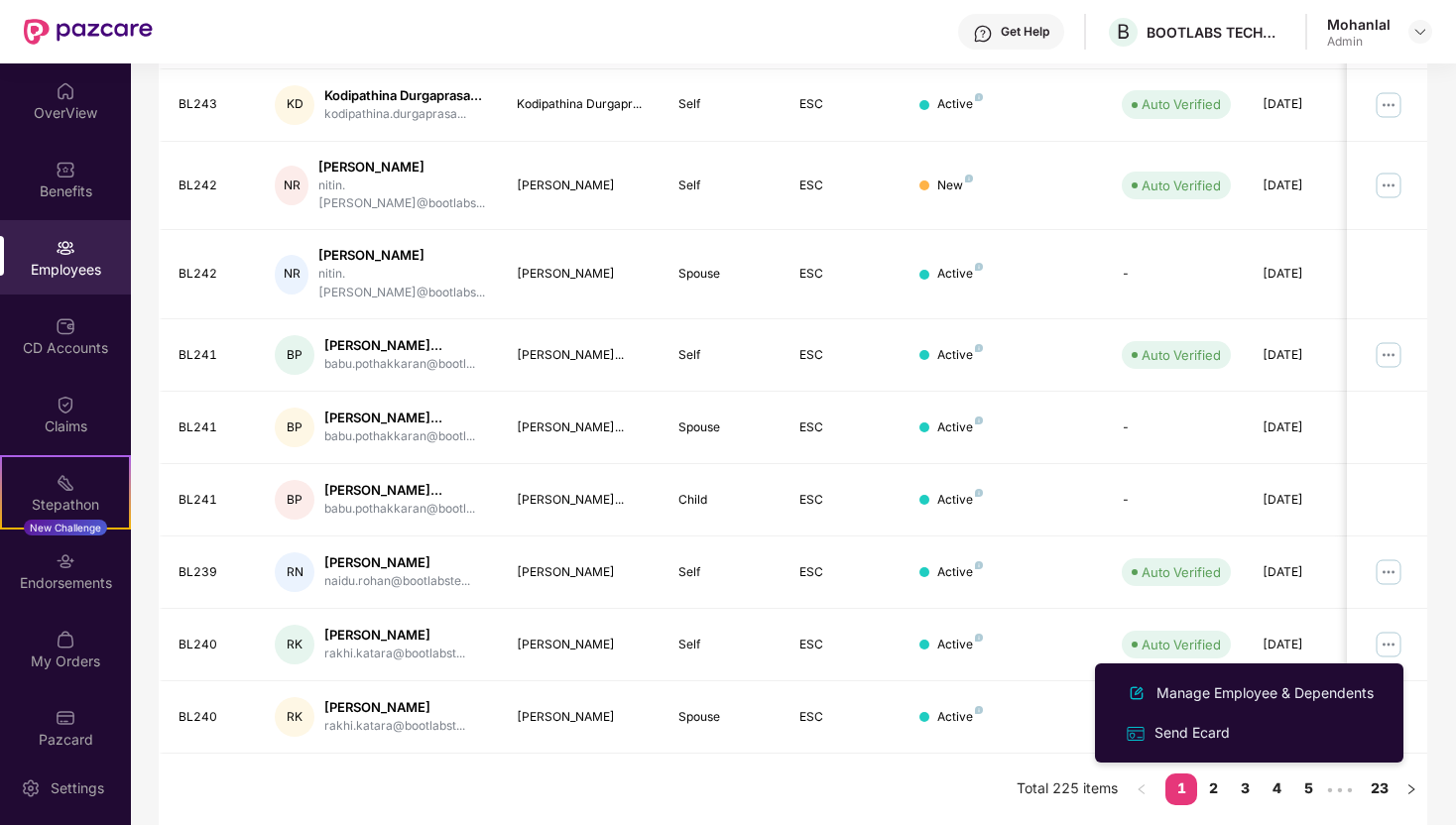 click on "EID Employee Name Insured Name Relationship Coverage Type Endorsement Status Platform Status Joining Date Manage                   BL185 [PERSON_NAME] [PERSON_NAME].[PERSON_NAME]@bootlabst... [PERSON_NAME] Self ESC New Auto Verified [DATE] BL243 KD Kodipathina Durgaprasa...   kodipathina.[GEOGRAPHIC_DATA]... Kodipathina Durgapr... Self ESC Active Auto Verified [DATE] BL242 NR [PERSON_NAME]   nitin.[PERSON_NAME]@bootlabs... [PERSON_NAME] Self ESC New Auto Verified [DATE] BL242 NR [PERSON_NAME]   nitin.[PERSON_NAME]@bootlabs... [PERSON_NAME] Spouse ESC Active - [DATE] BL241 BP [PERSON_NAME]...   babu.pothakkaran@bootl... [PERSON_NAME]... Self ESC Active Auto Verified [DATE] BL241 BP [PERSON_NAME]...   babu.pothakkaran@bootl... [PERSON_NAME]... Spouse ESC Active - [DATE] BL241 BP [PERSON_NAME]...   babu.pothakkaran@bootl... [PERSON_NAME]... Child ESC Active - [DATE] BL239 RN [PERSON_NAME]   naidu.rohan@bootlabste... [PERSON_NAME] Self ESC RK" at bounding box center [792, 376] 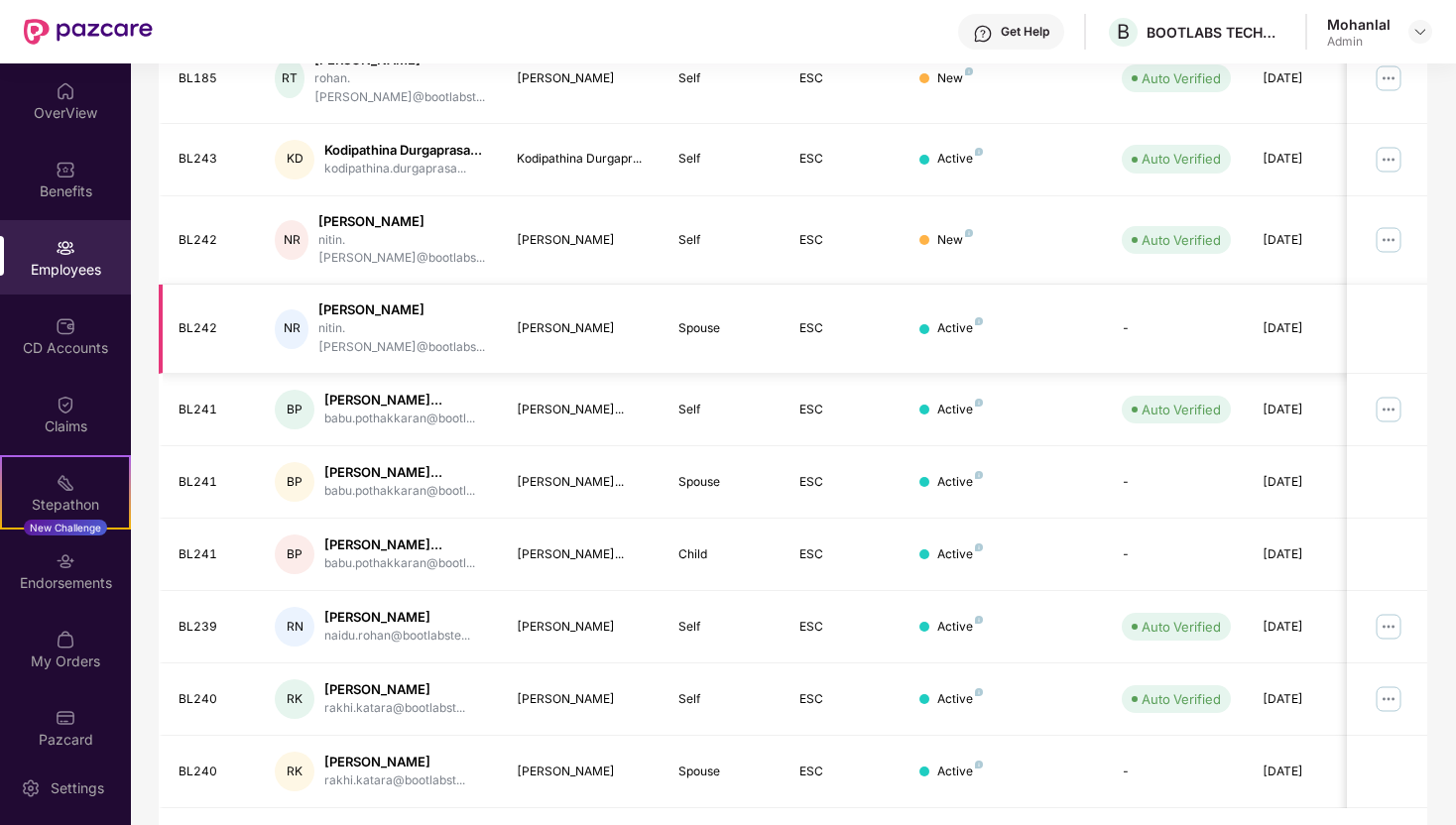 scroll, scrollTop: 114, scrollLeft: 0, axis: vertical 